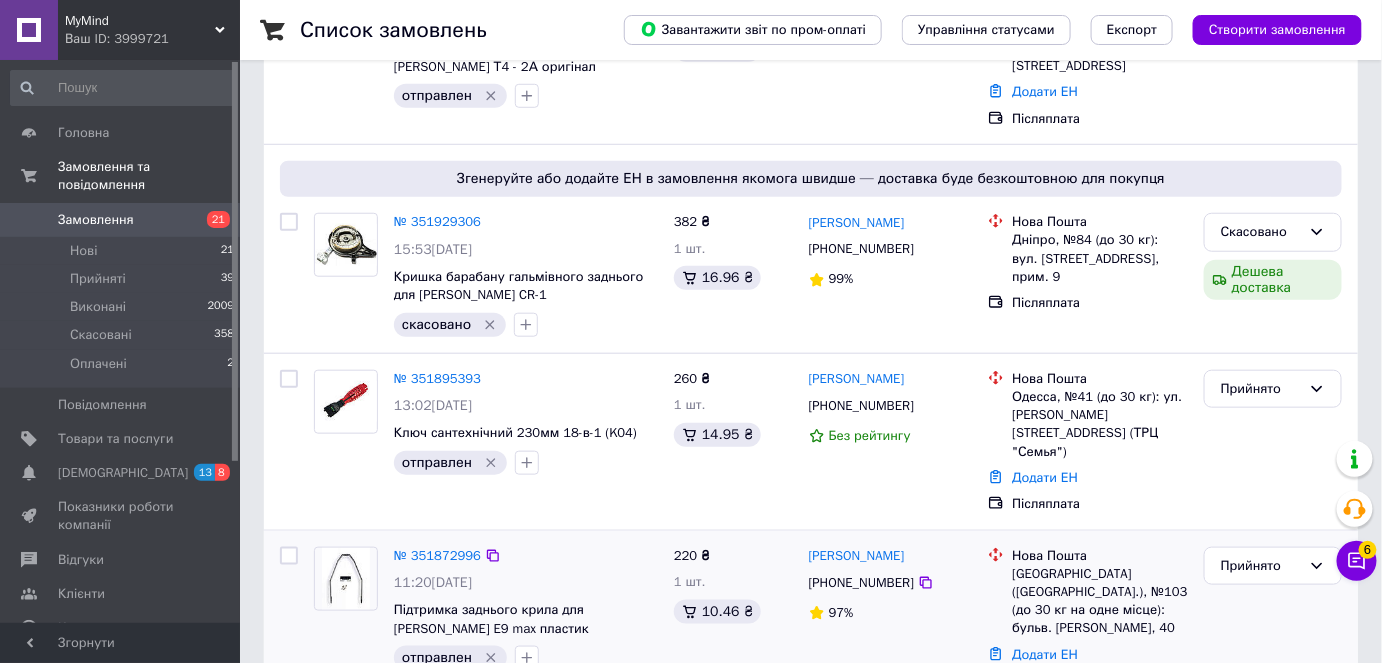 scroll, scrollTop: 454, scrollLeft: 0, axis: vertical 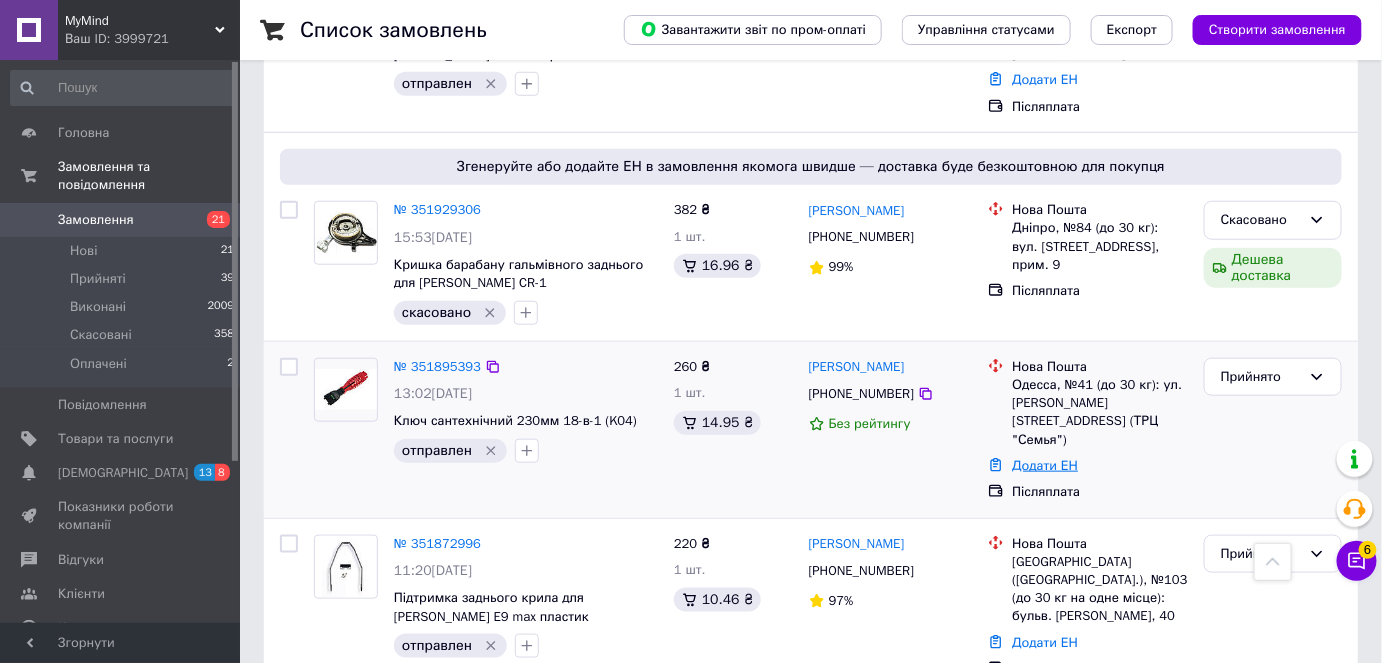 click on "Додати ЕН" at bounding box center (1045, 465) 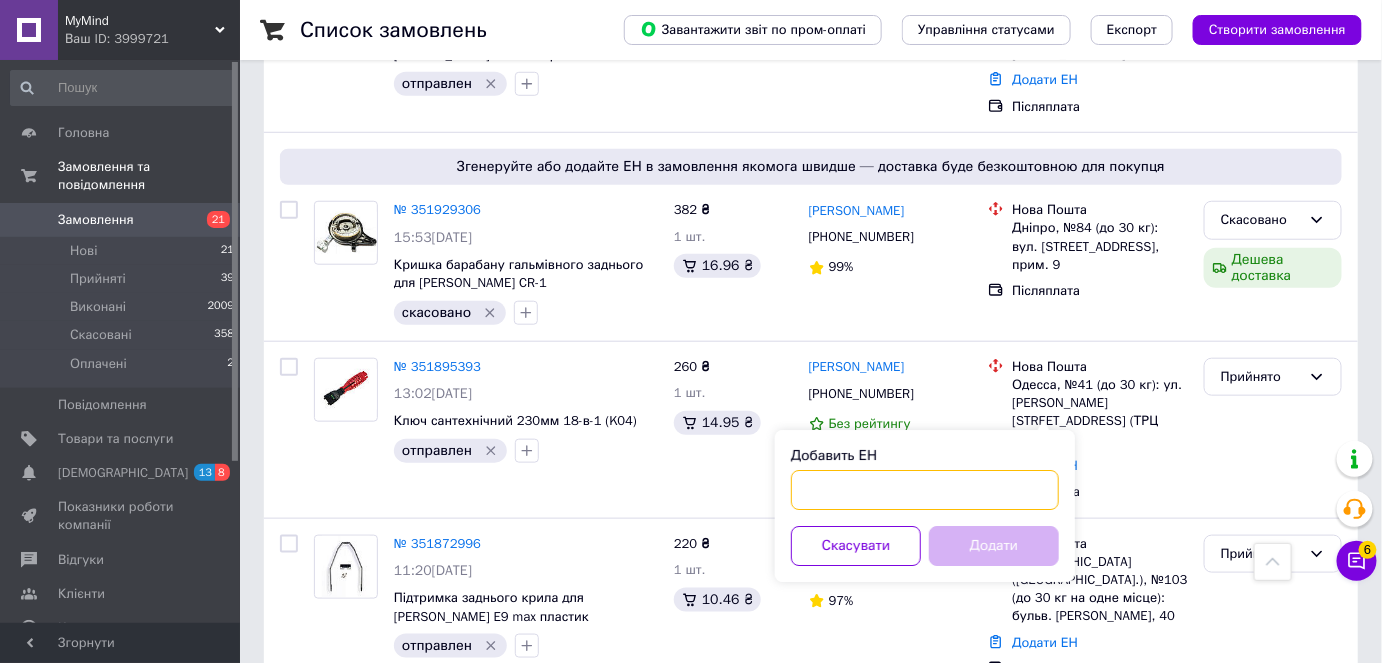 click on "Добавить ЕН" at bounding box center (925, 490) 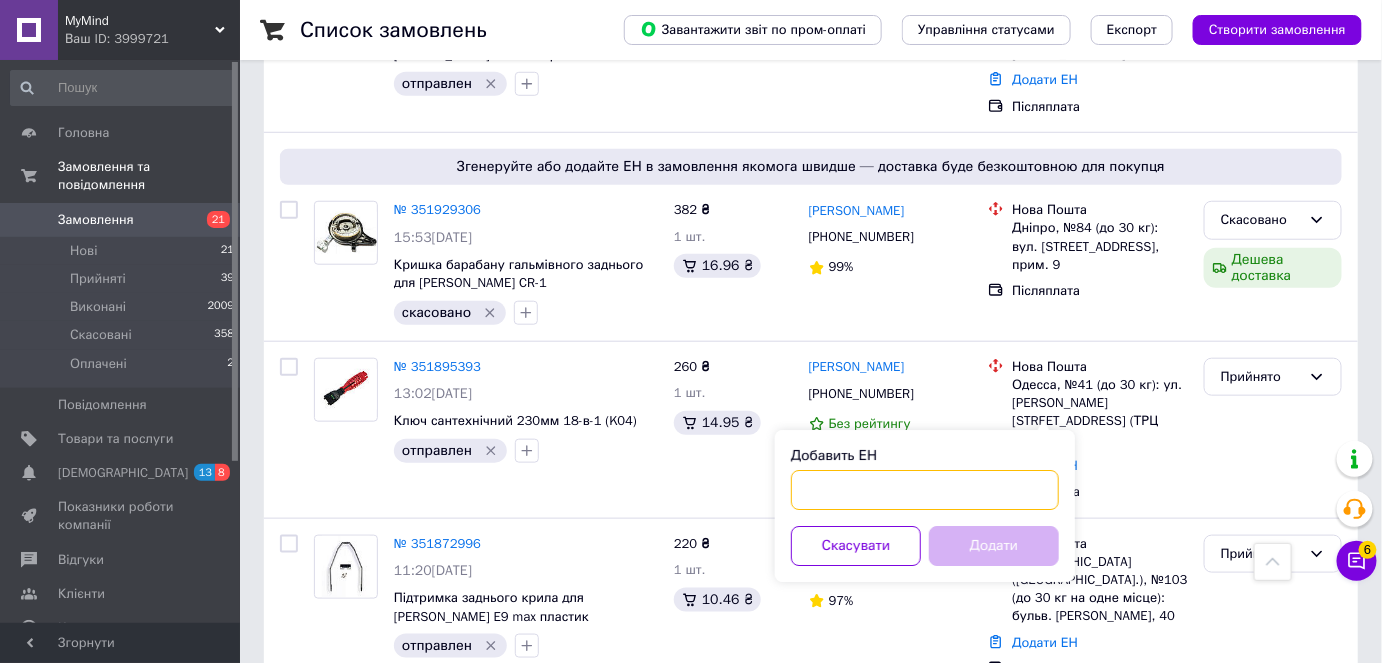 paste on "20451202352770" 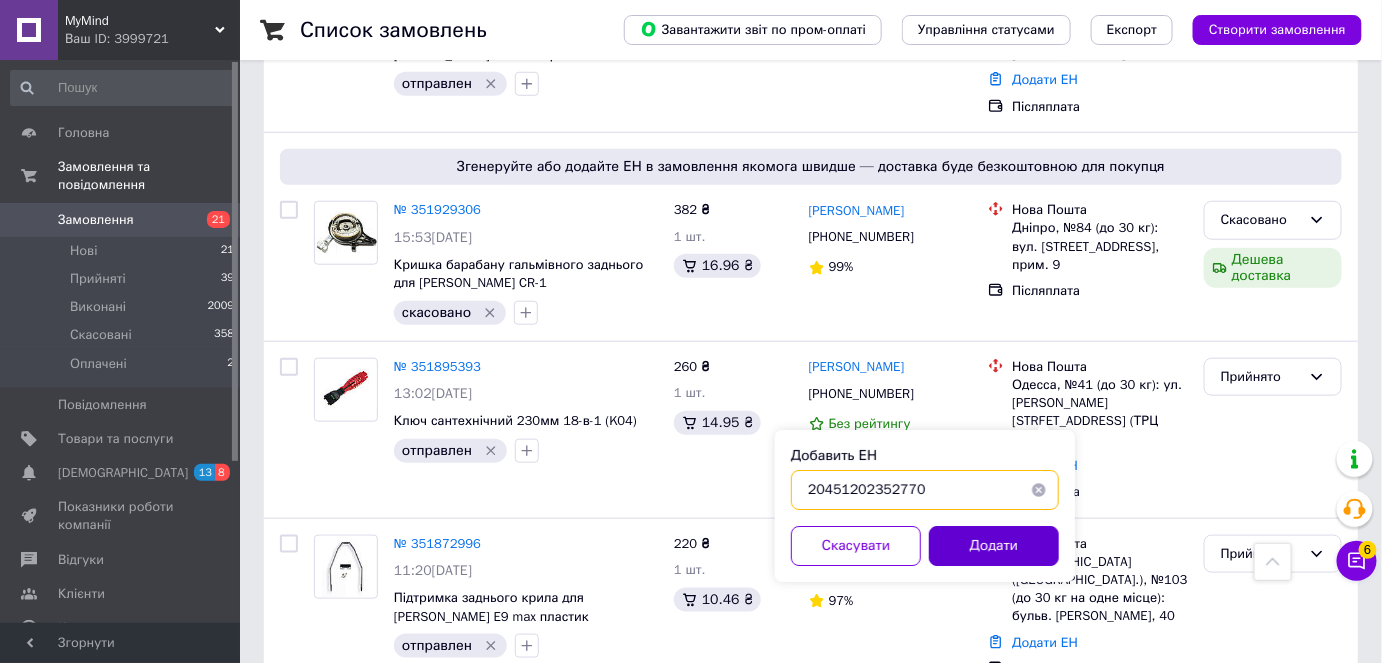 type on "20451202352770" 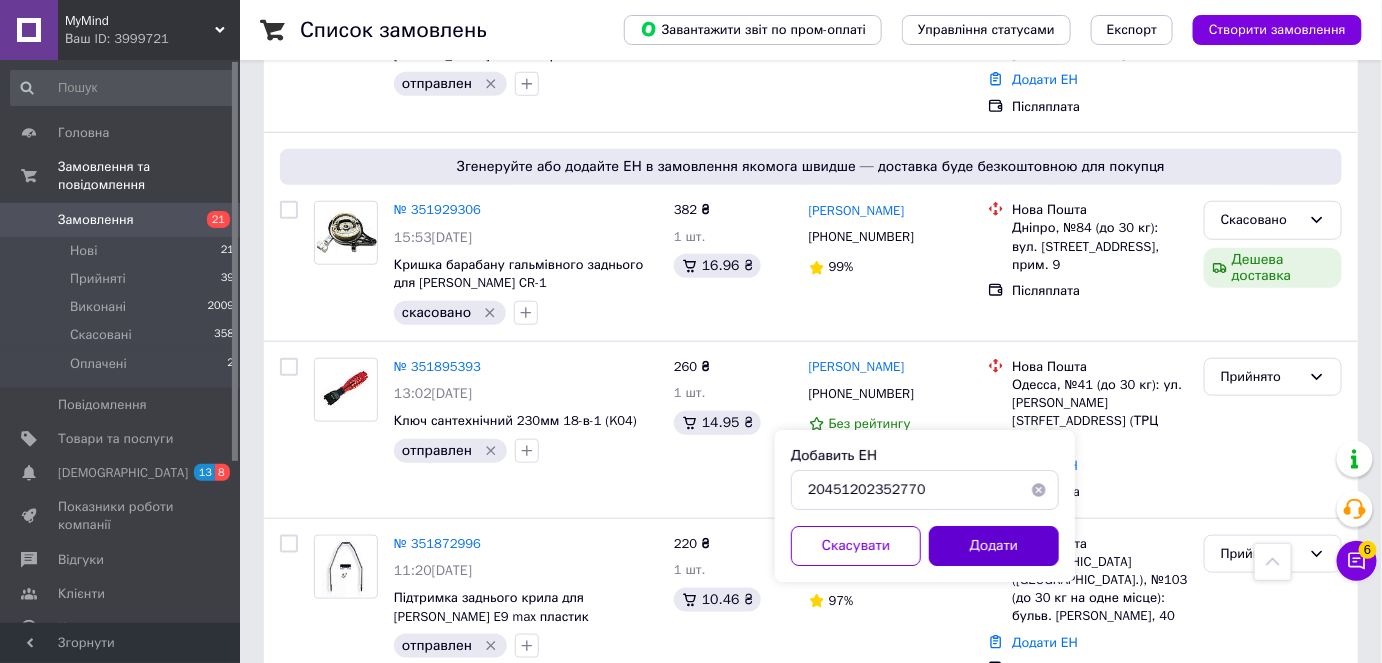 click on "Додати" at bounding box center [994, 546] 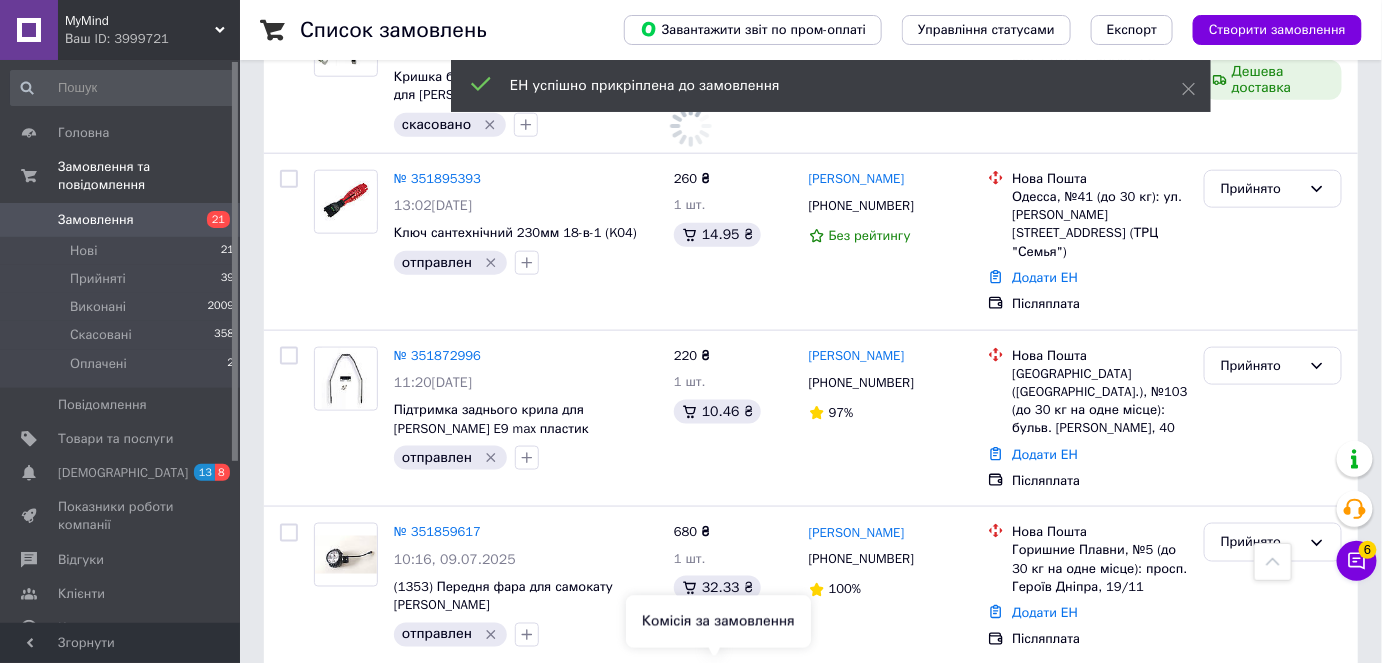 scroll, scrollTop: 727, scrollLeft: 0, axis: vertical 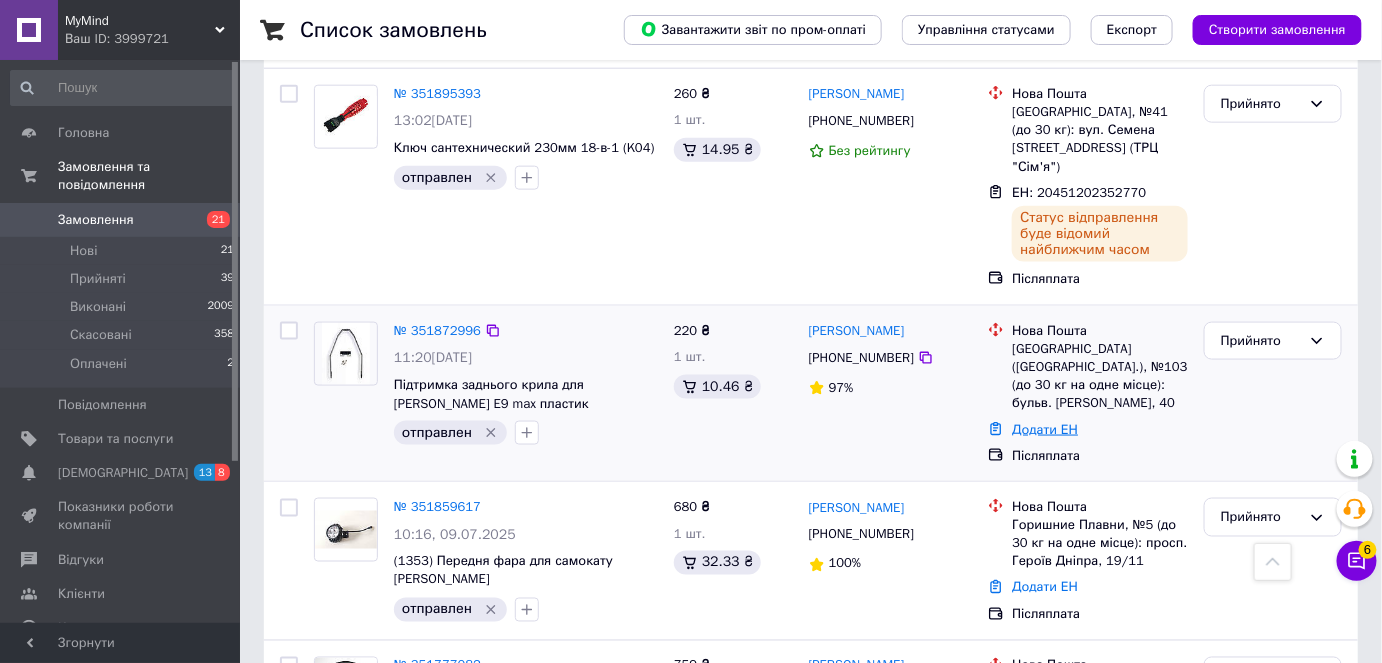 click on "Додати ЕН" at bounding box center (1045, 429) 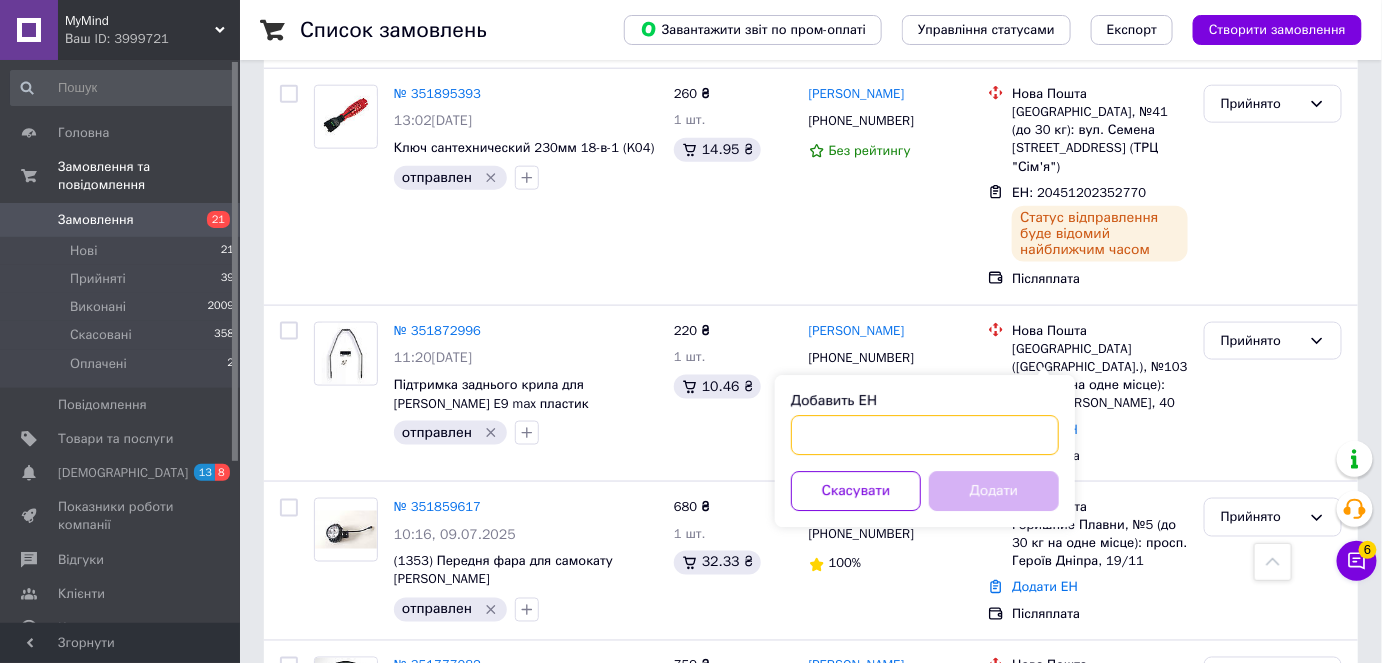 paste on "20451202512323" 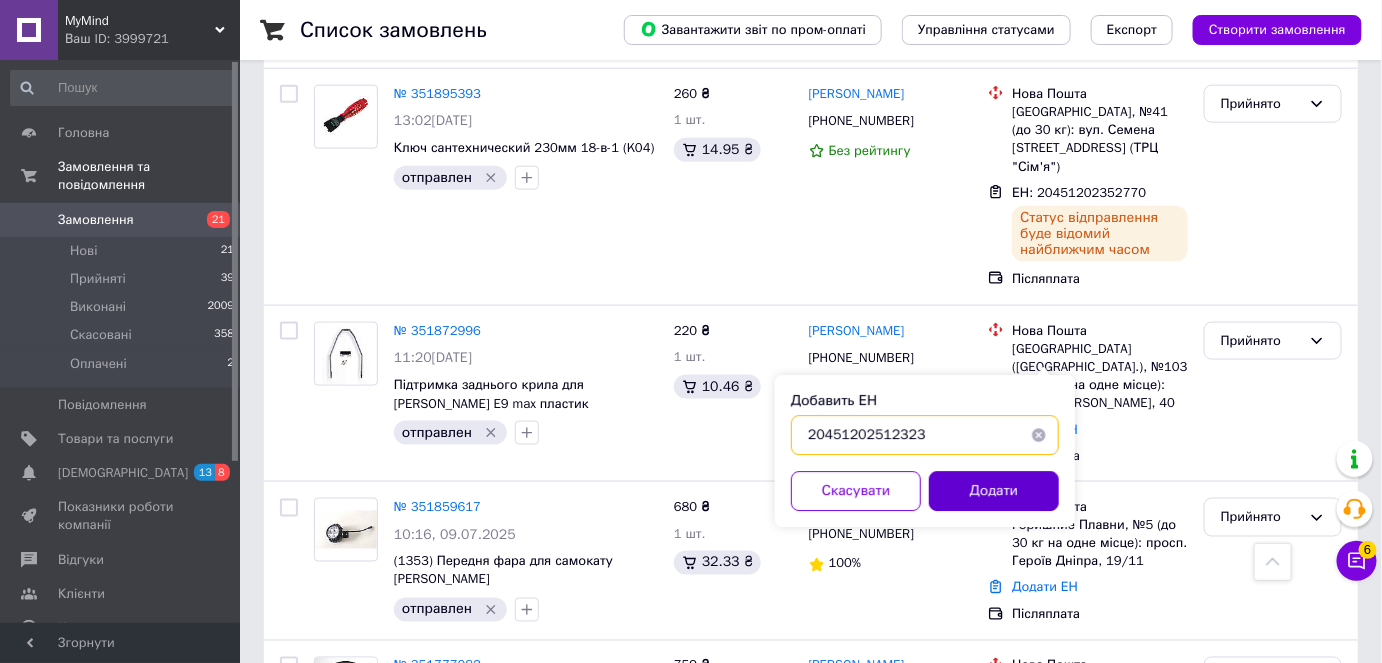 type on "20451202512323" 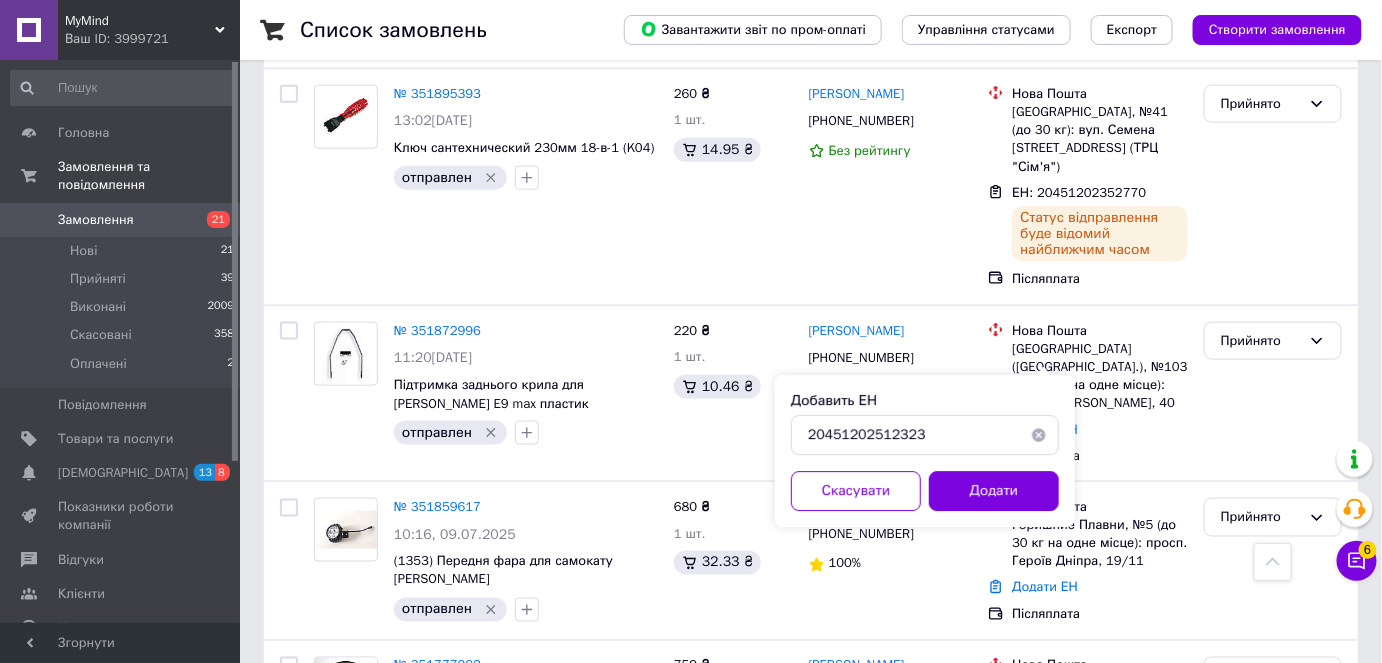 click on "Додати" at bounding box center [994, 492] 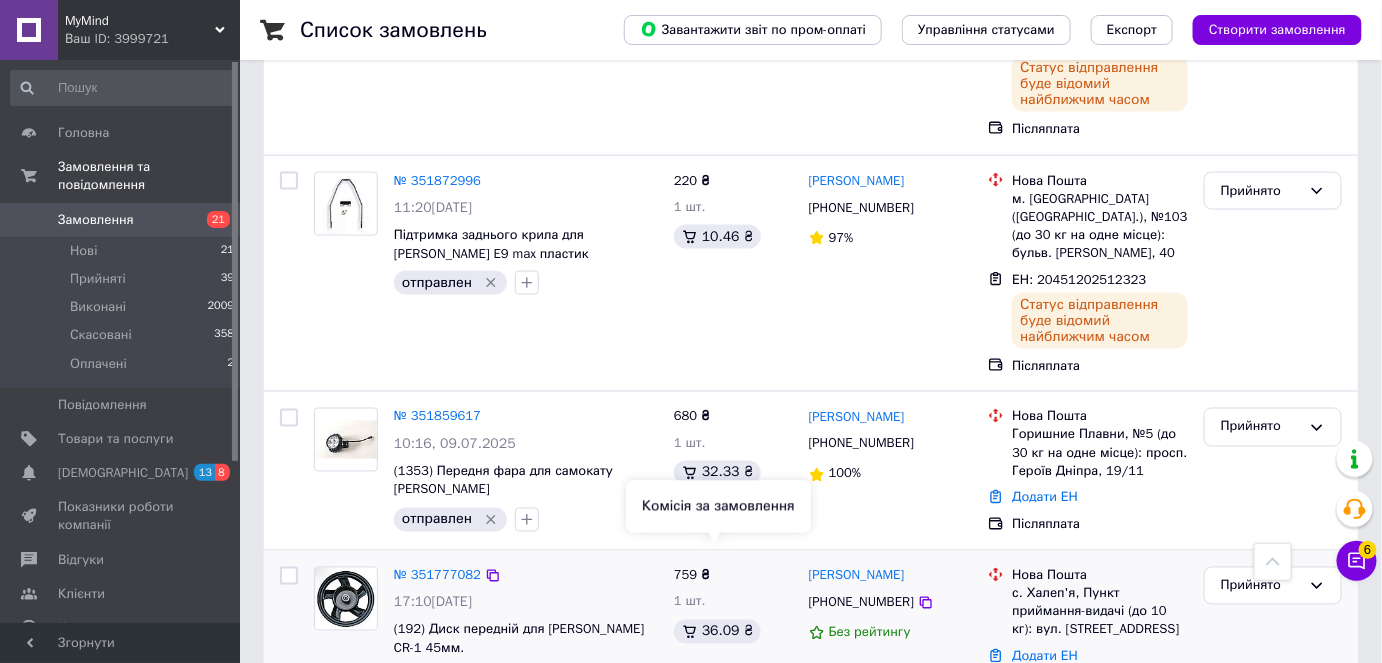 scroll, scrollTop: 909, scrollLeft: 0, axis: vertical 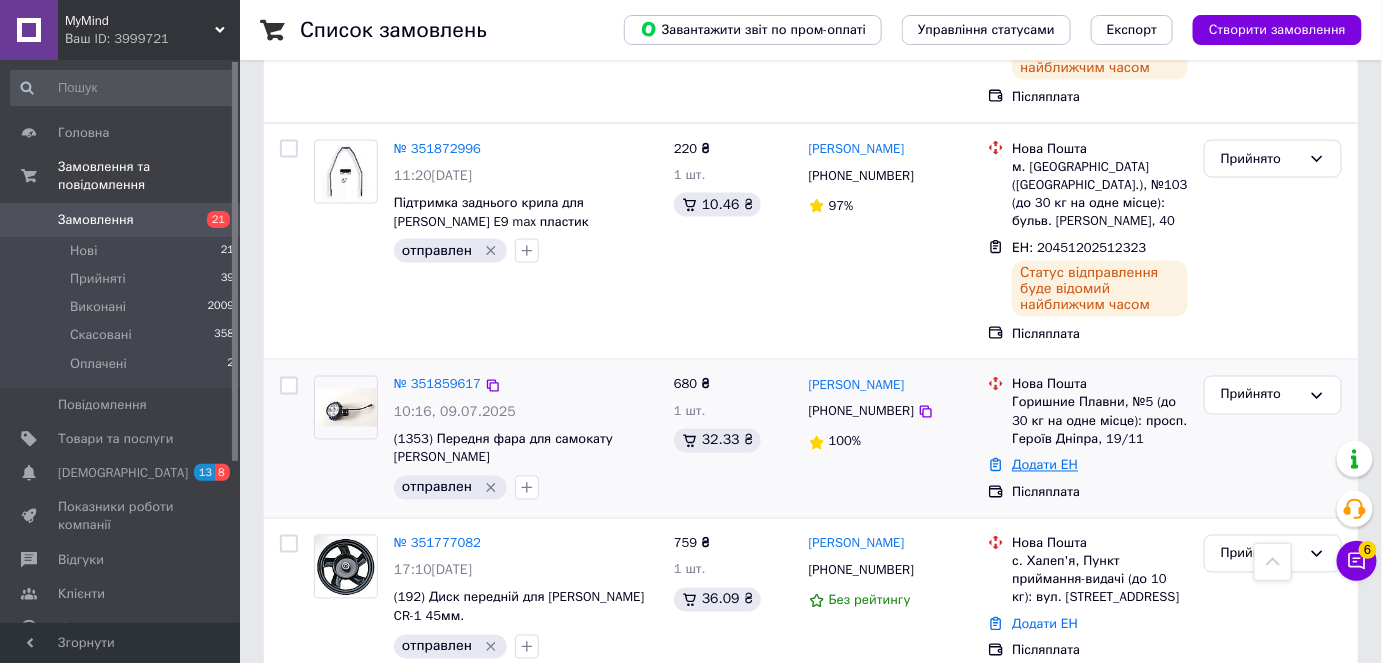 click on "Додати ЕН" at bounding box center [1045, 465] 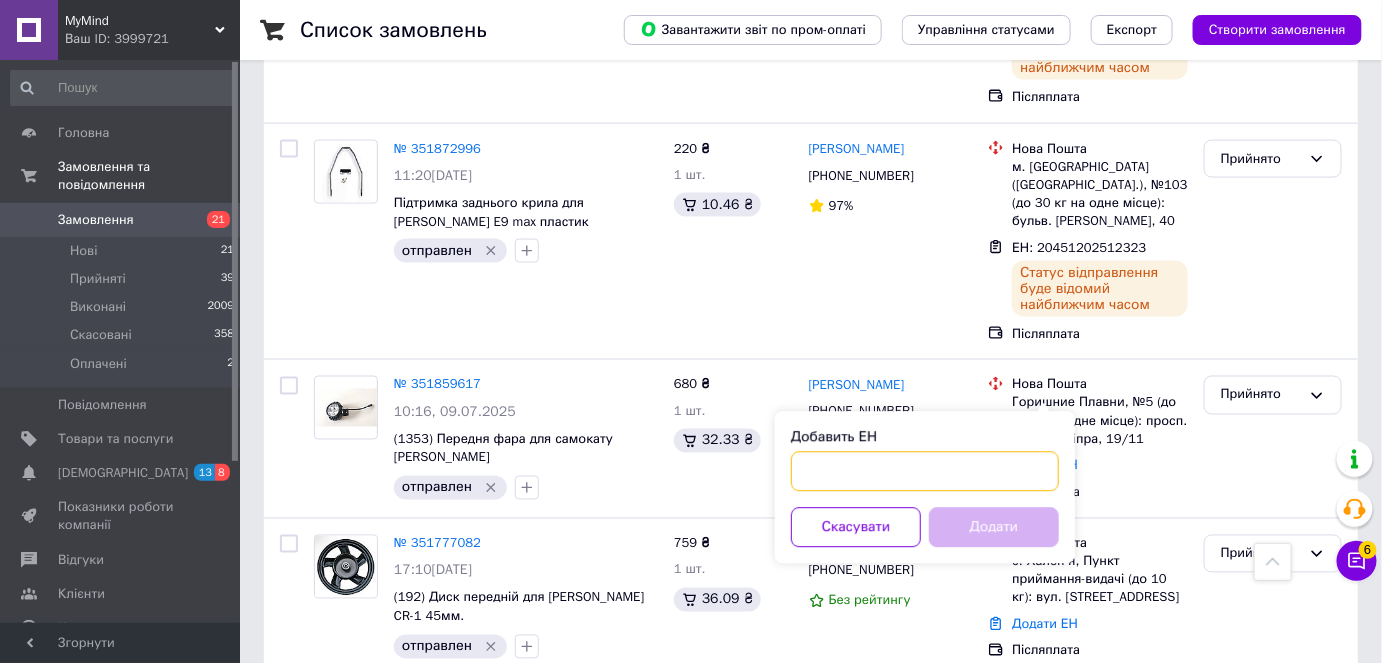 click on "Добавить ЕН" at bounding box center (925, 472) 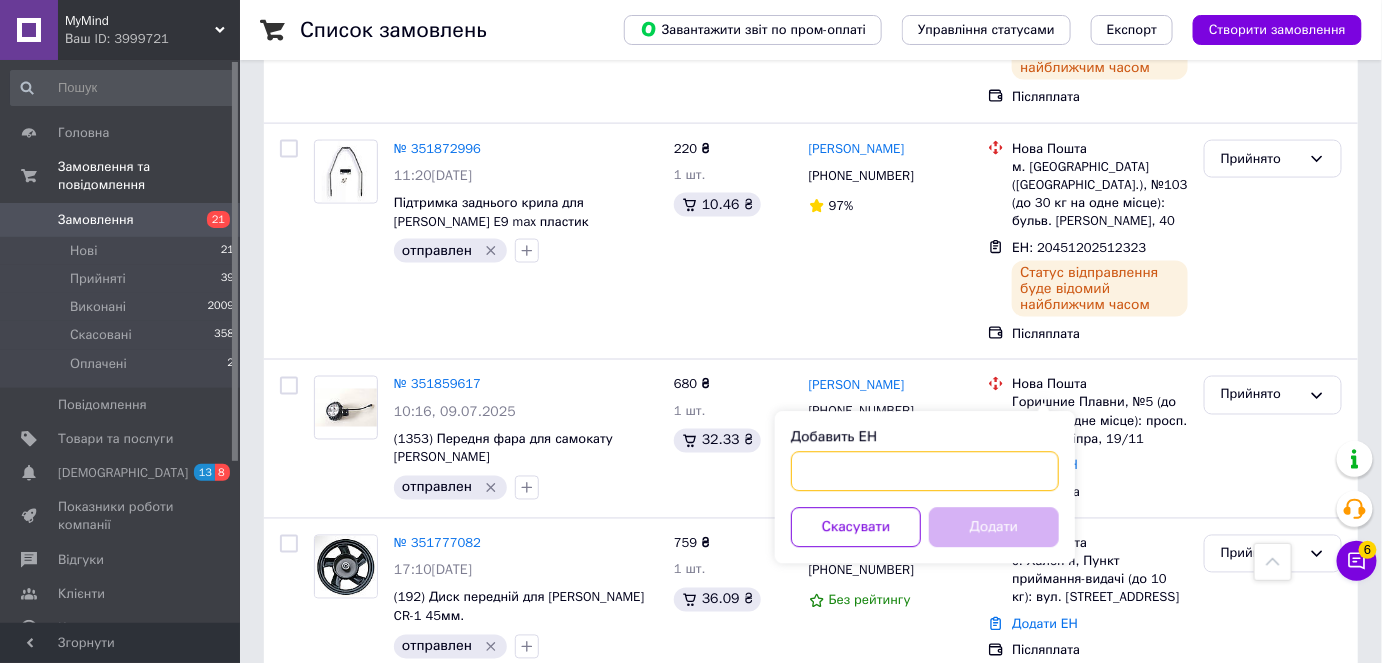 paste on "20451202512335" 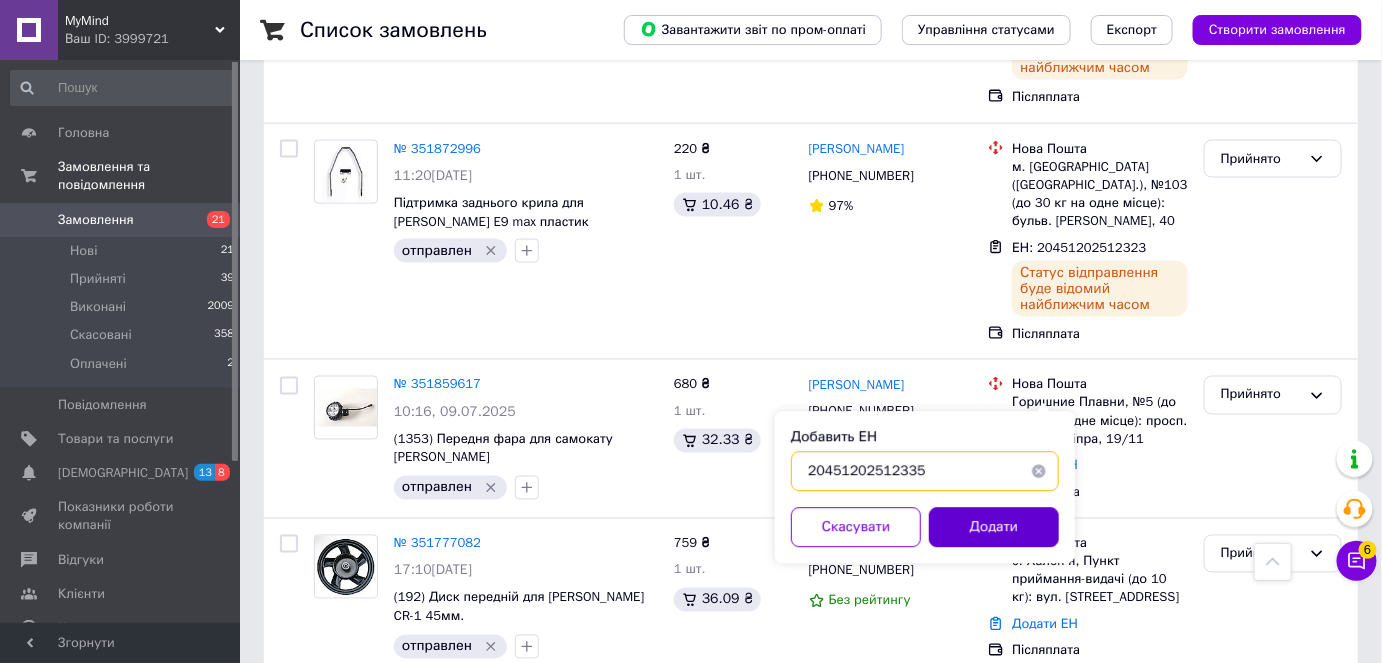 type on "20451202512335" 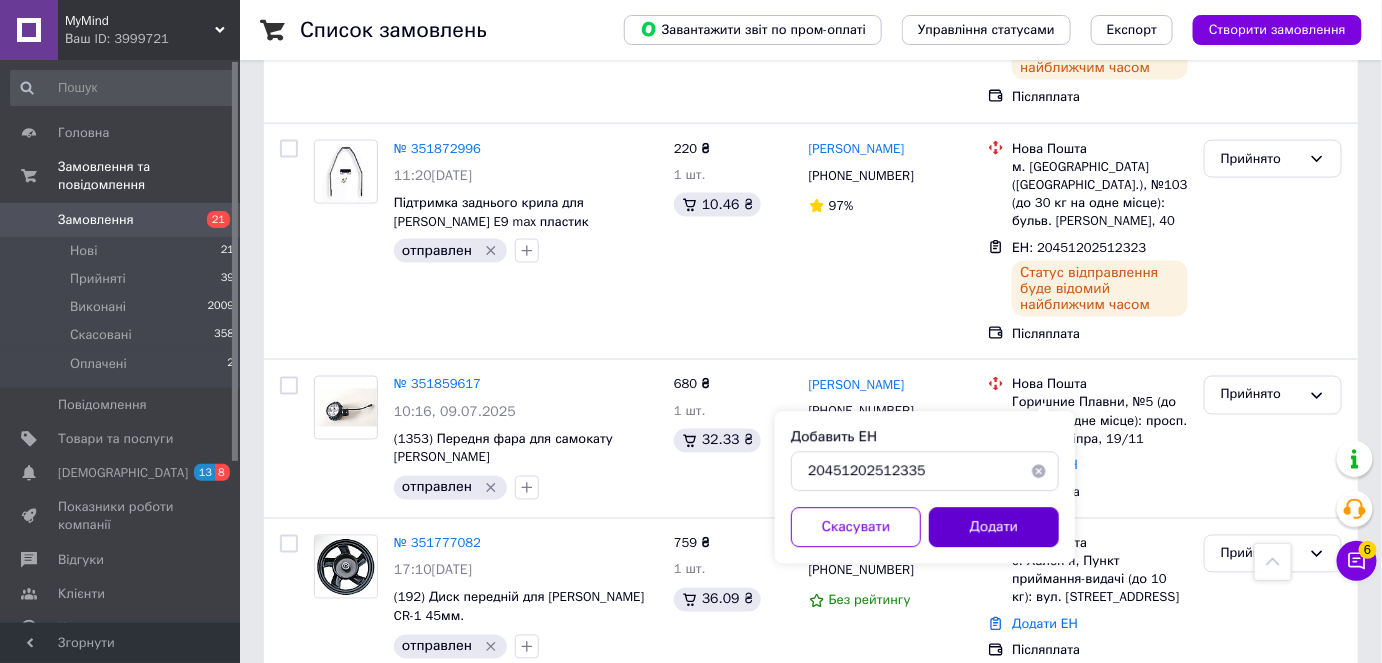 click on "Додати" at bounding box center [994, 528] 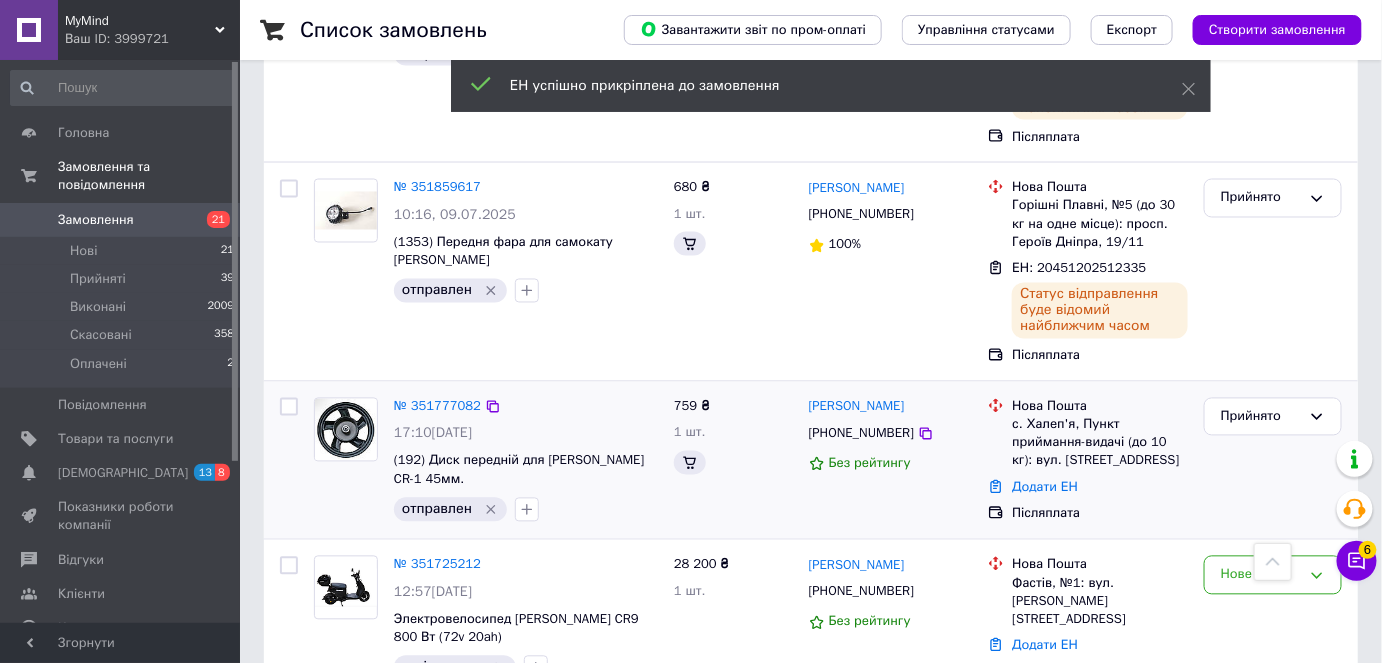 scroll, scrollTop: 1074, scrollLeft: 0, axis: vertical 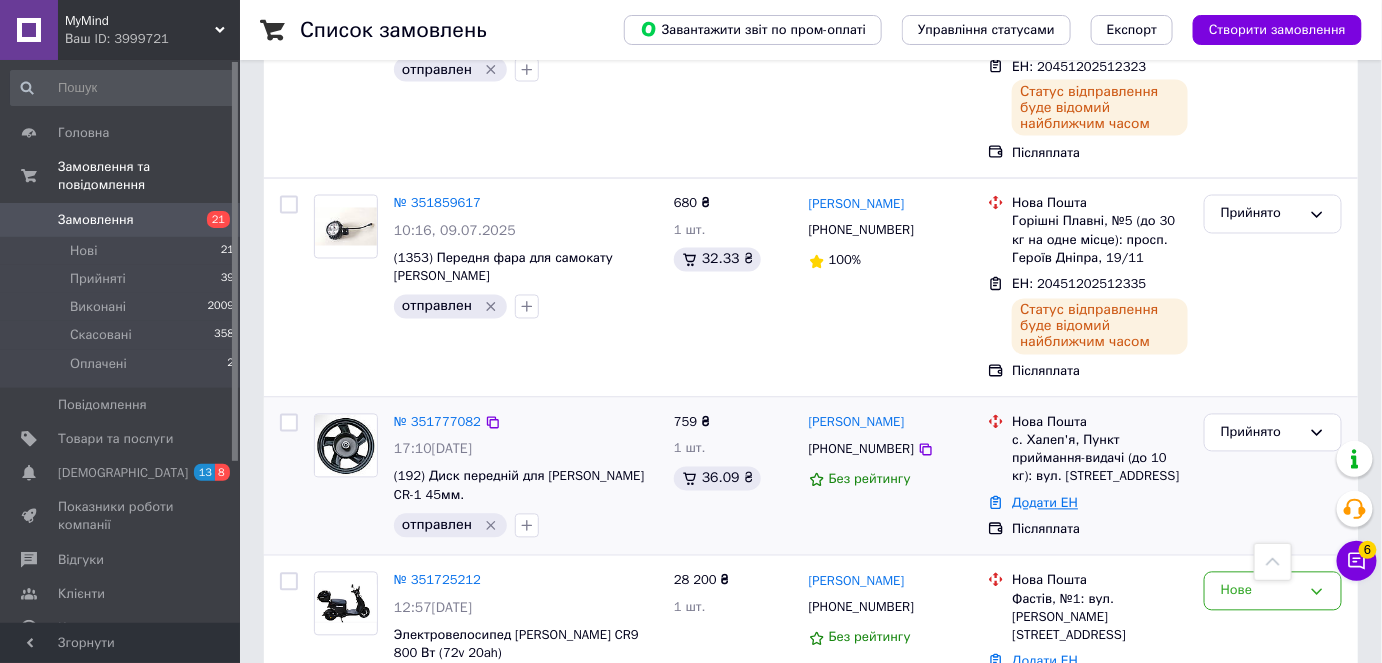 click on "Додати ЕН" at bounding box center [1045, 503] 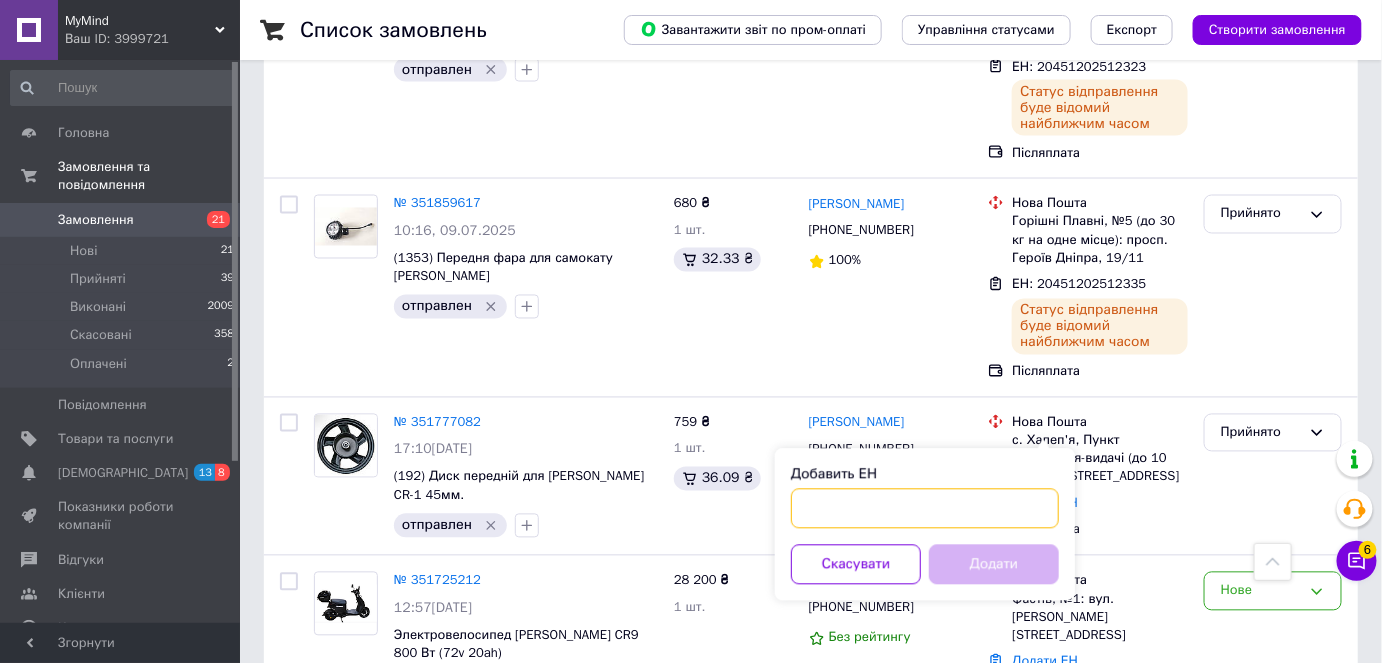 click on "Добавить ЕН" at bounding box center [925, 509] 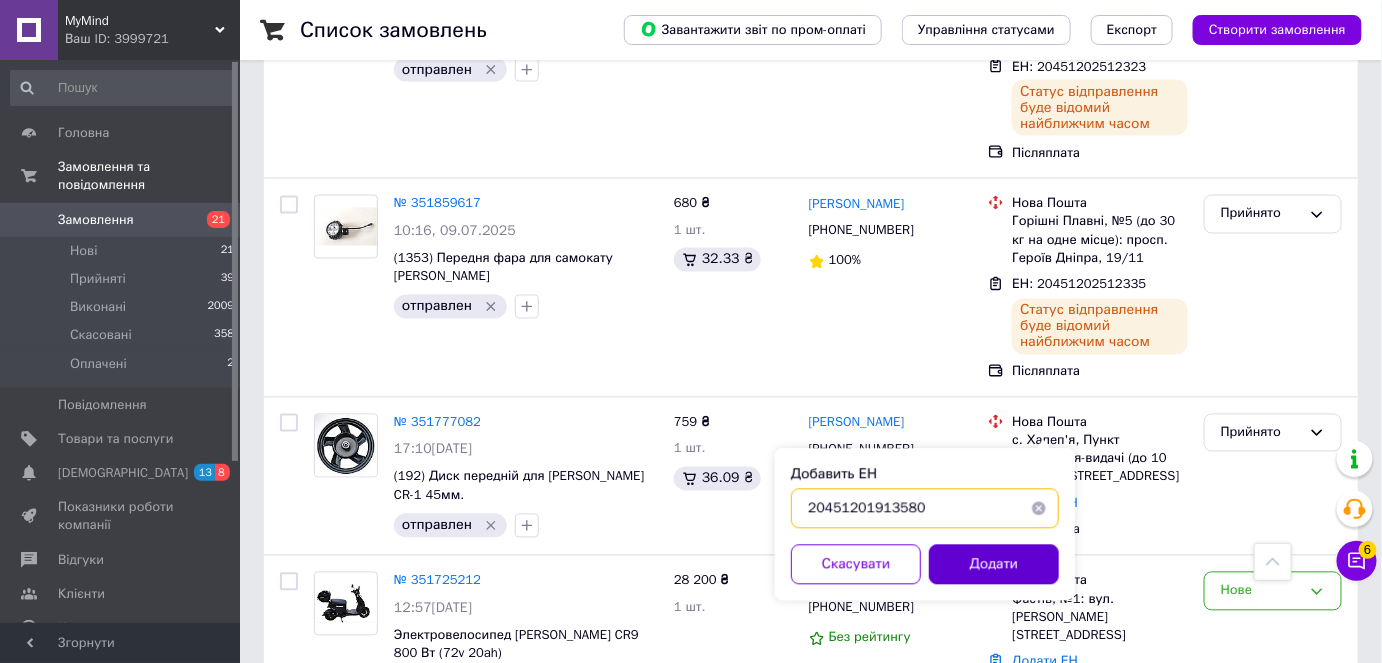 type on "20451201913580" 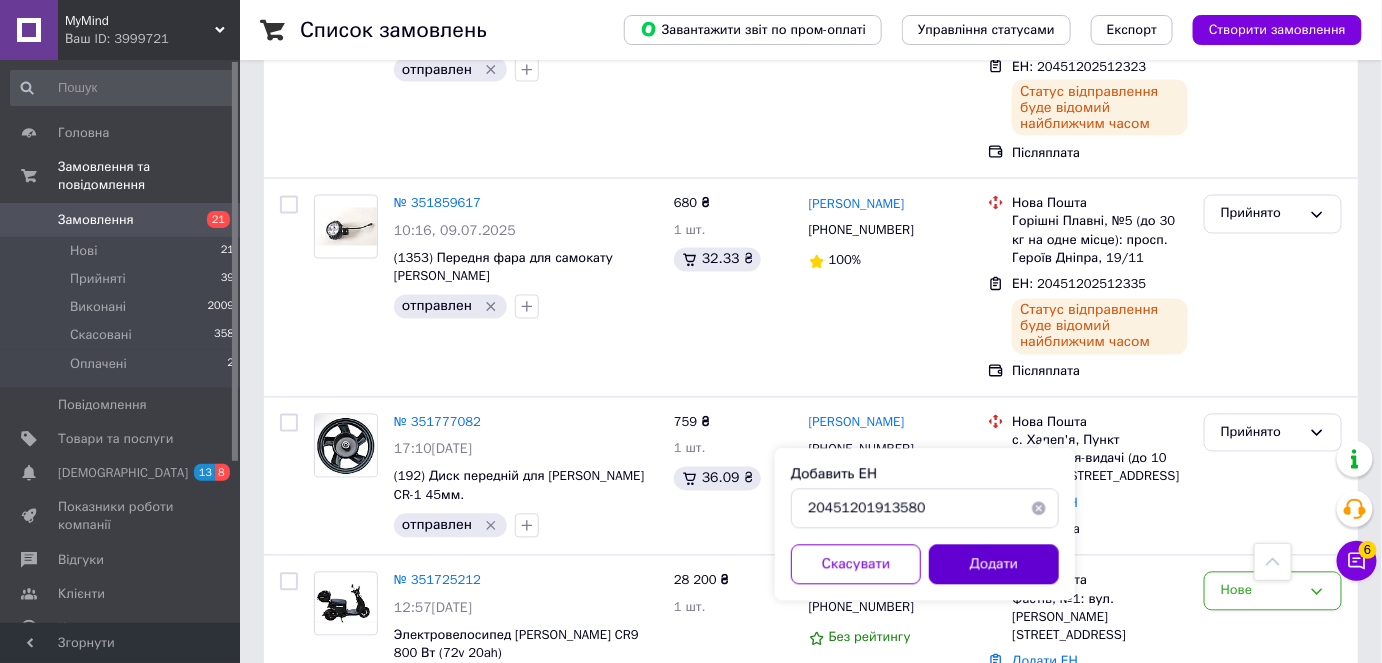 click on "Додати" at bounding box center (994, 565) 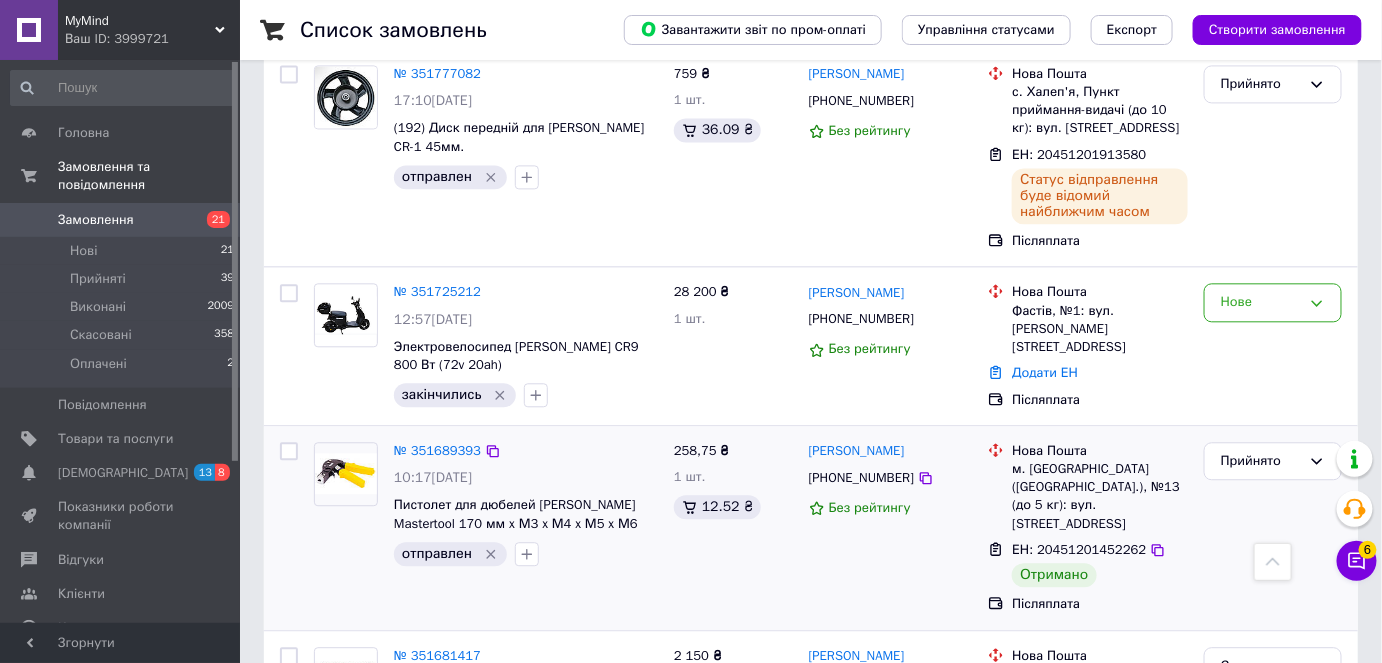 scroll, scrollTop: 1438, scrollLeft: 0, axis: vertical 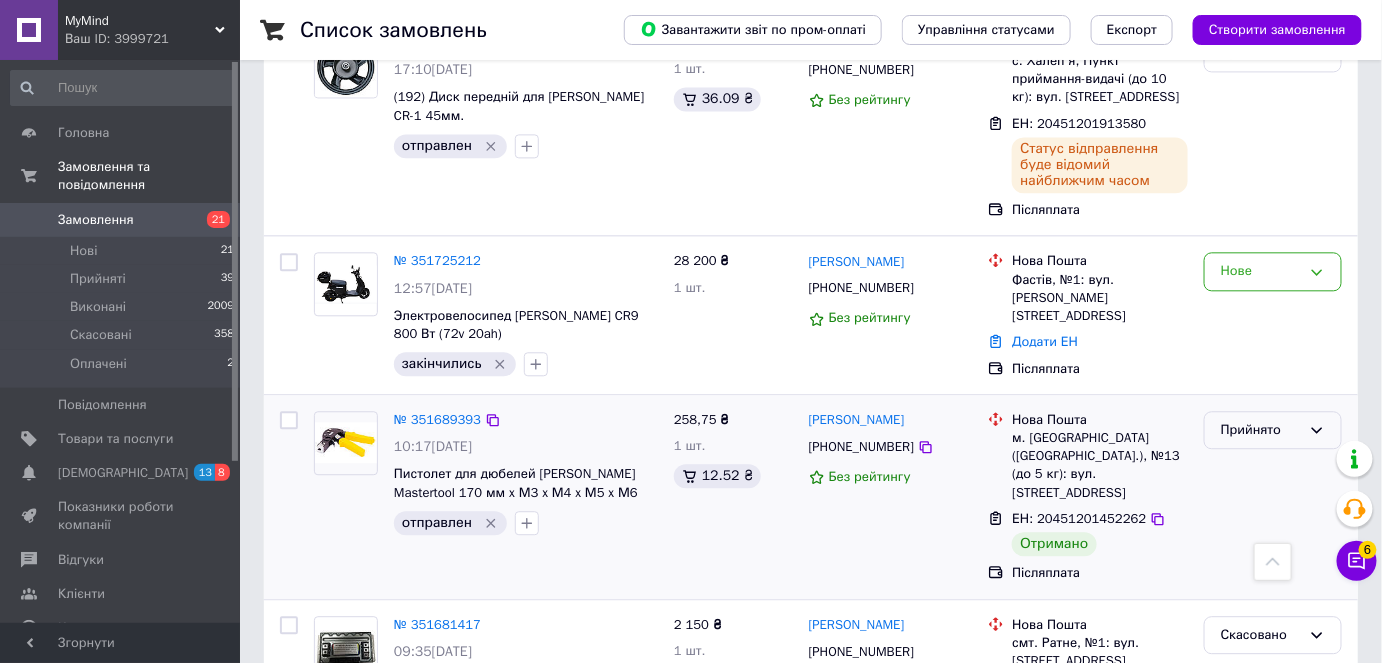 click on "Прийнято" at bounding box center [1261, 430] 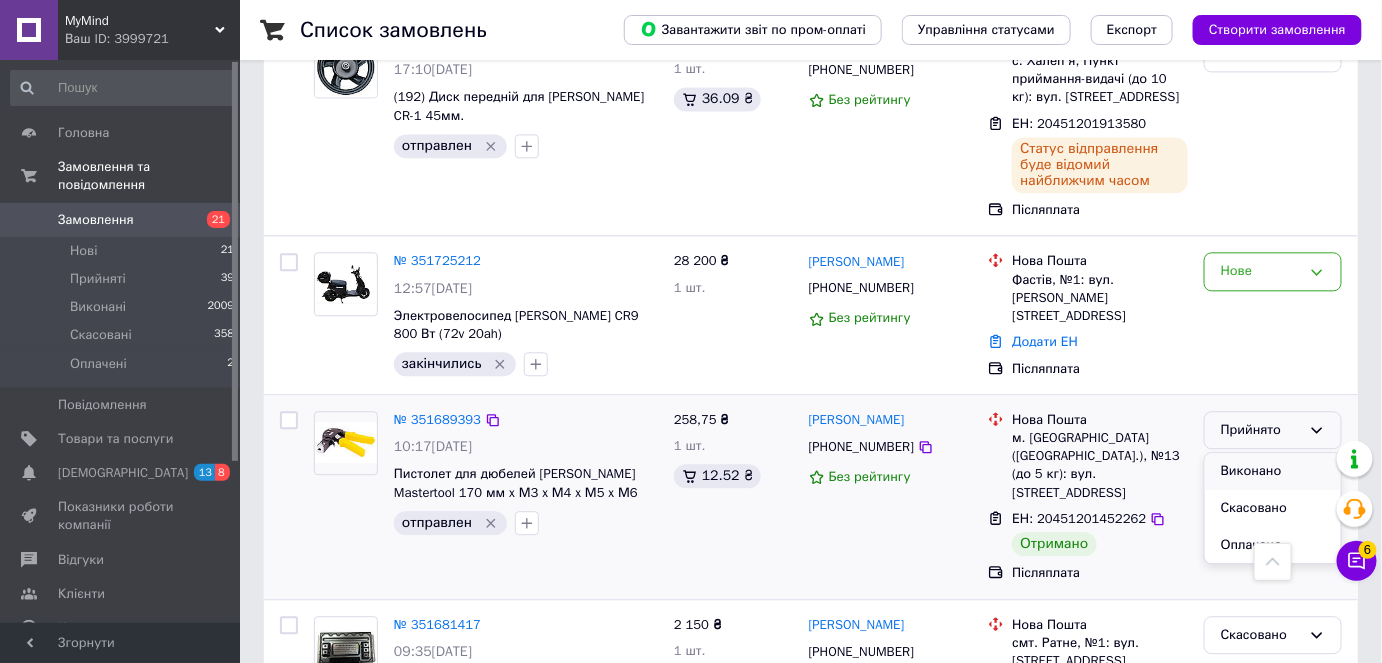 click on "Виконано" at bounding box center (1273, 471) 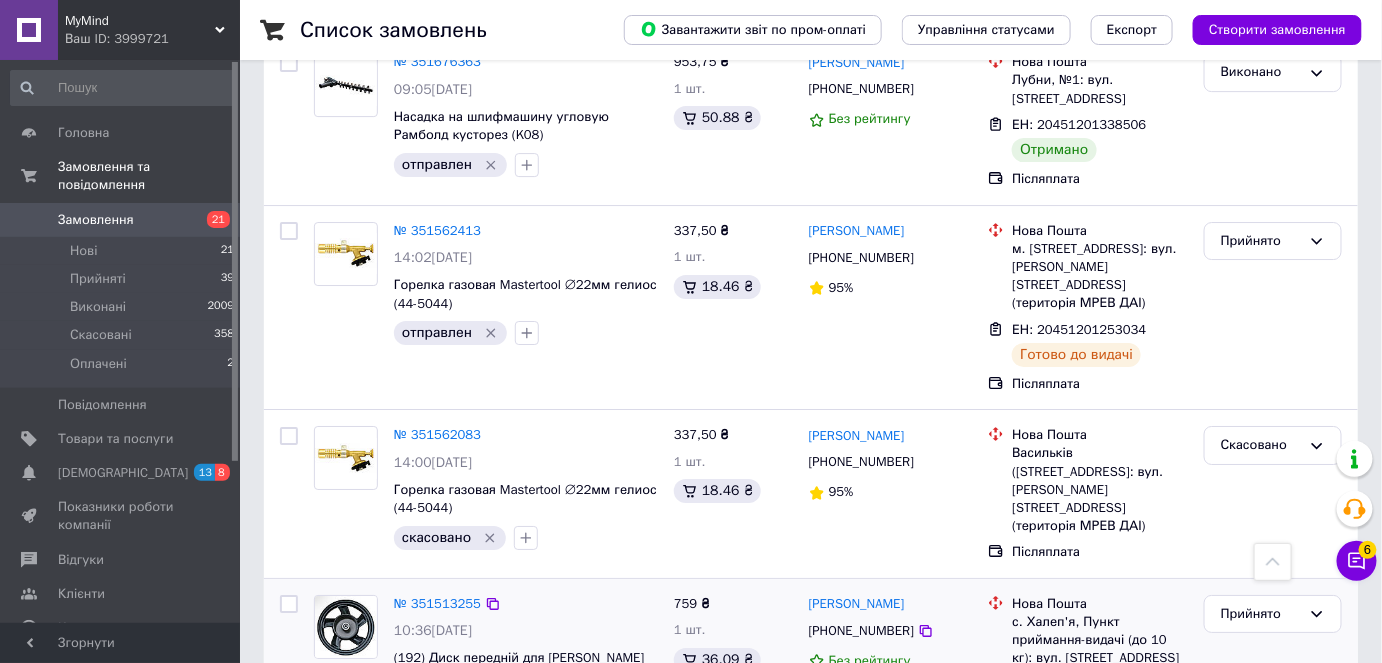 scroll, scrollTop: 2256, scrollLeft: 0, axis: vertical 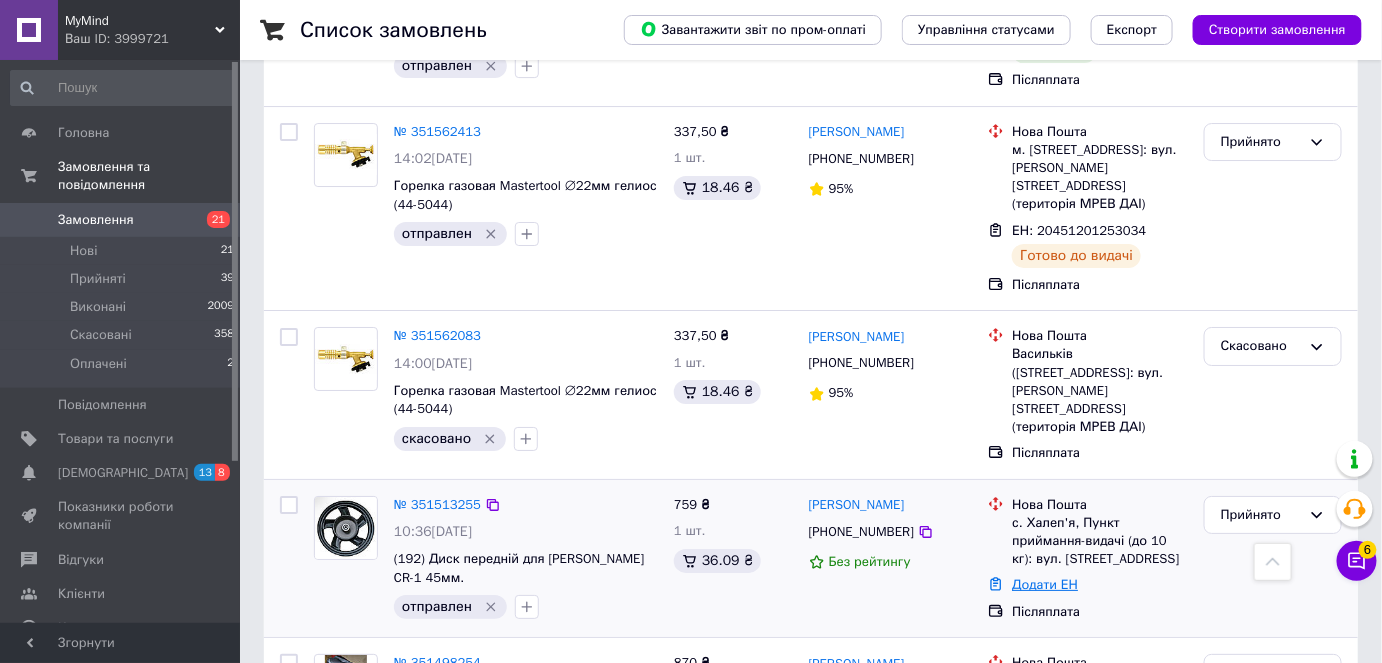 click on "Додати ЕН" at bounding box center (1045, 584) 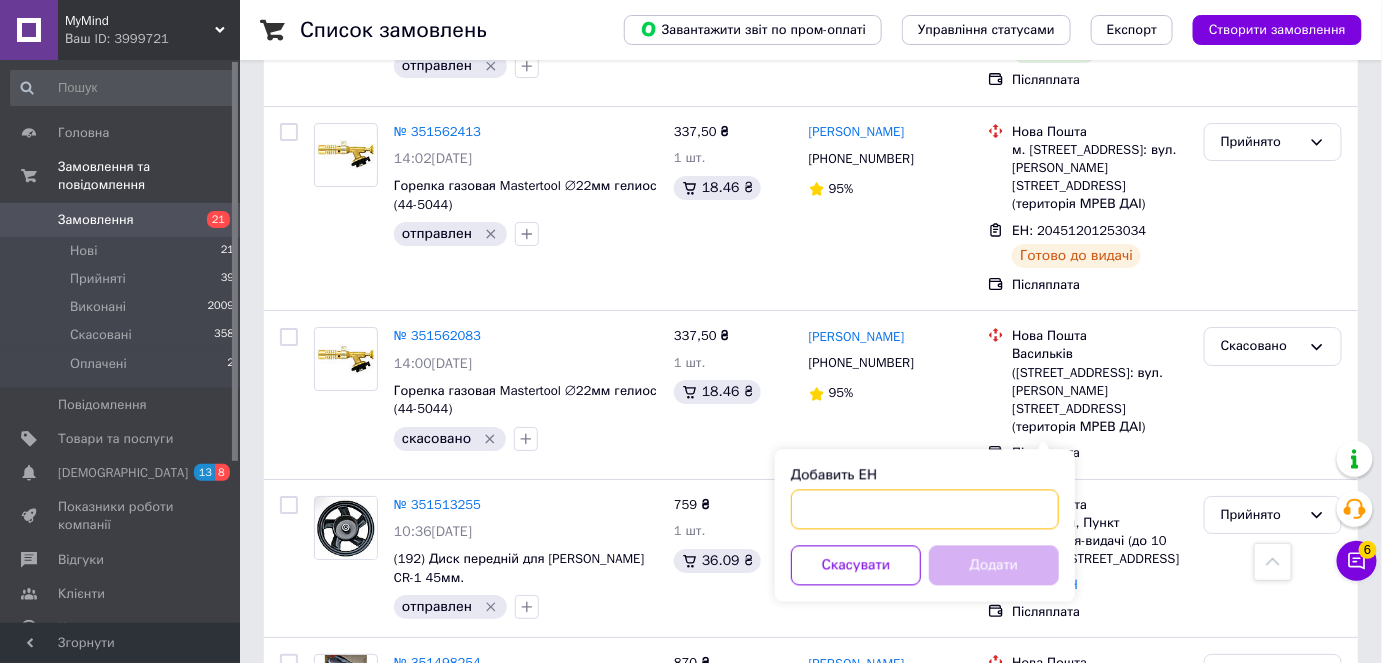 click on "Добавить ЕН" at bounding box center (925, 509) 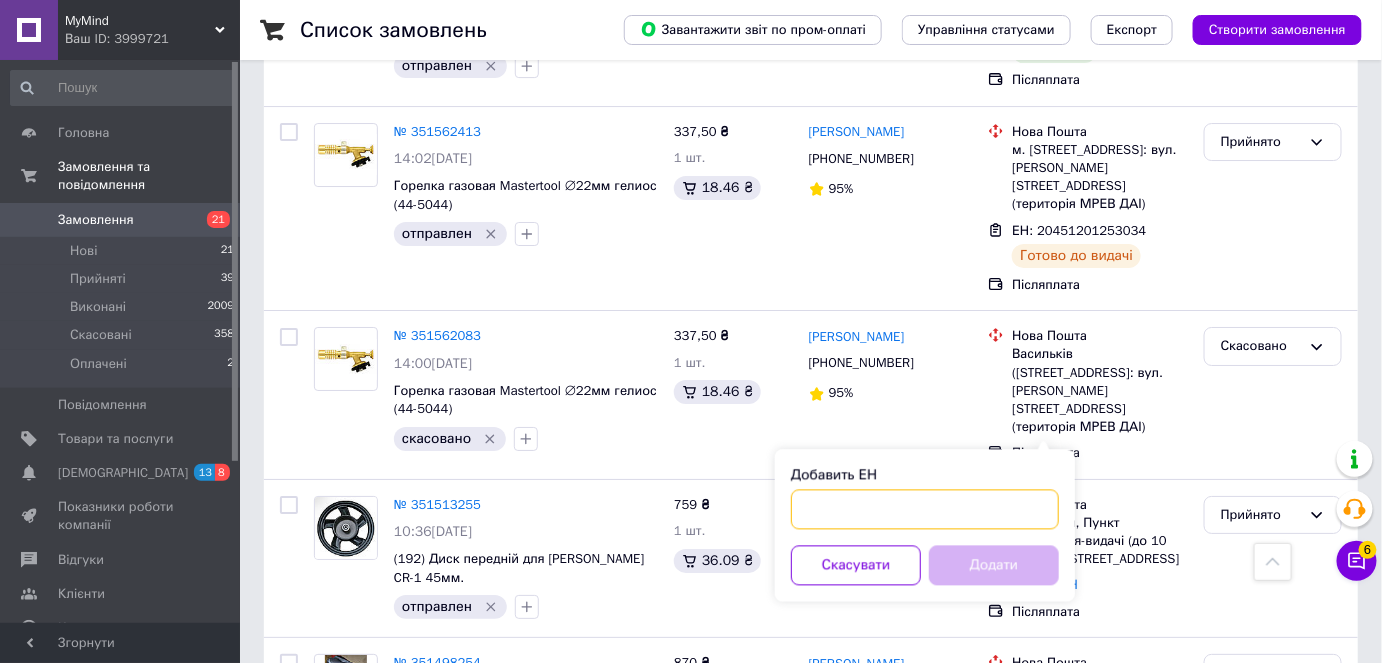 paste on "20451201913567" 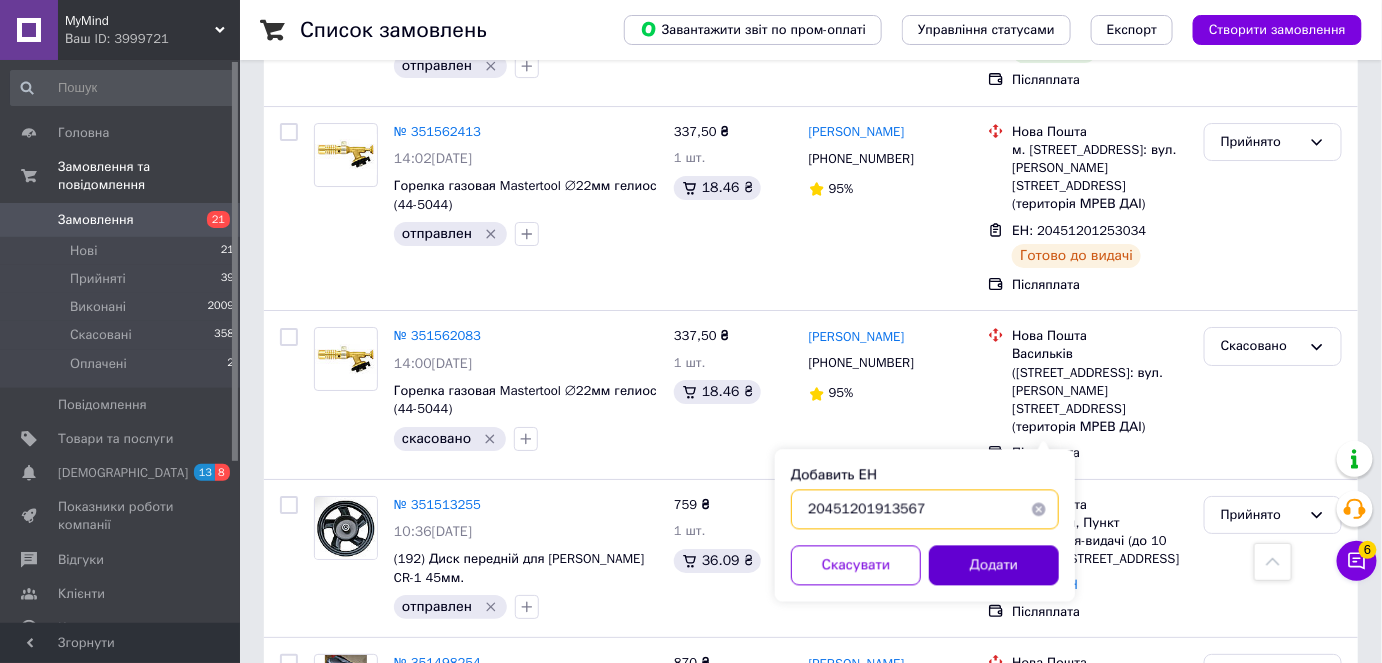 type on "20451201913567" 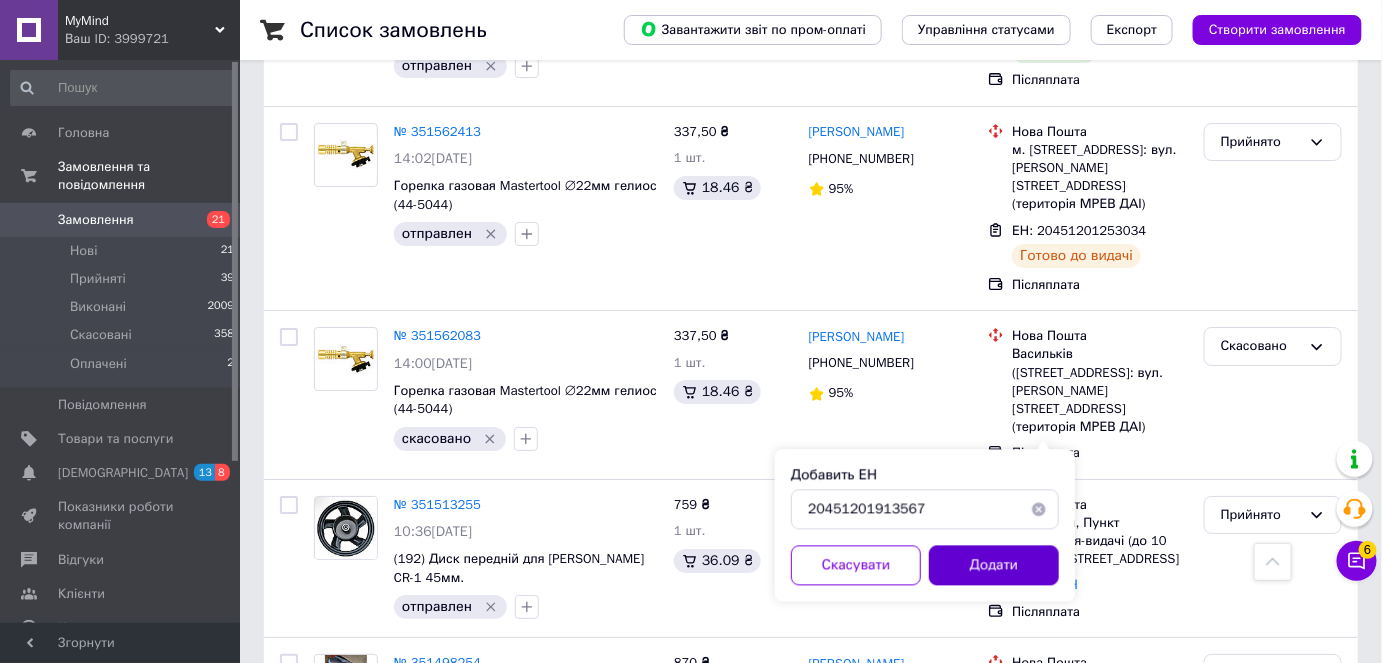 click on "Додати" at bounding box center [994, 565] 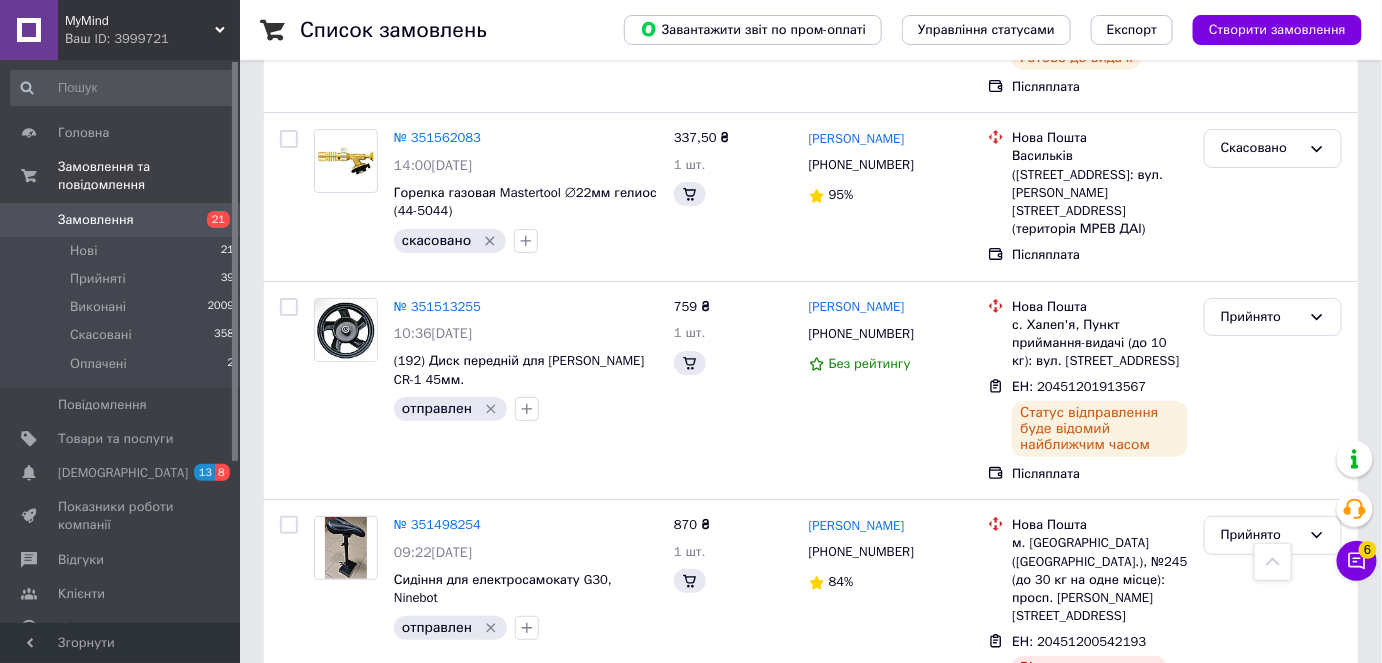 scroll, scrollTop: 2422, scrollLeft: 0, axis: vertical 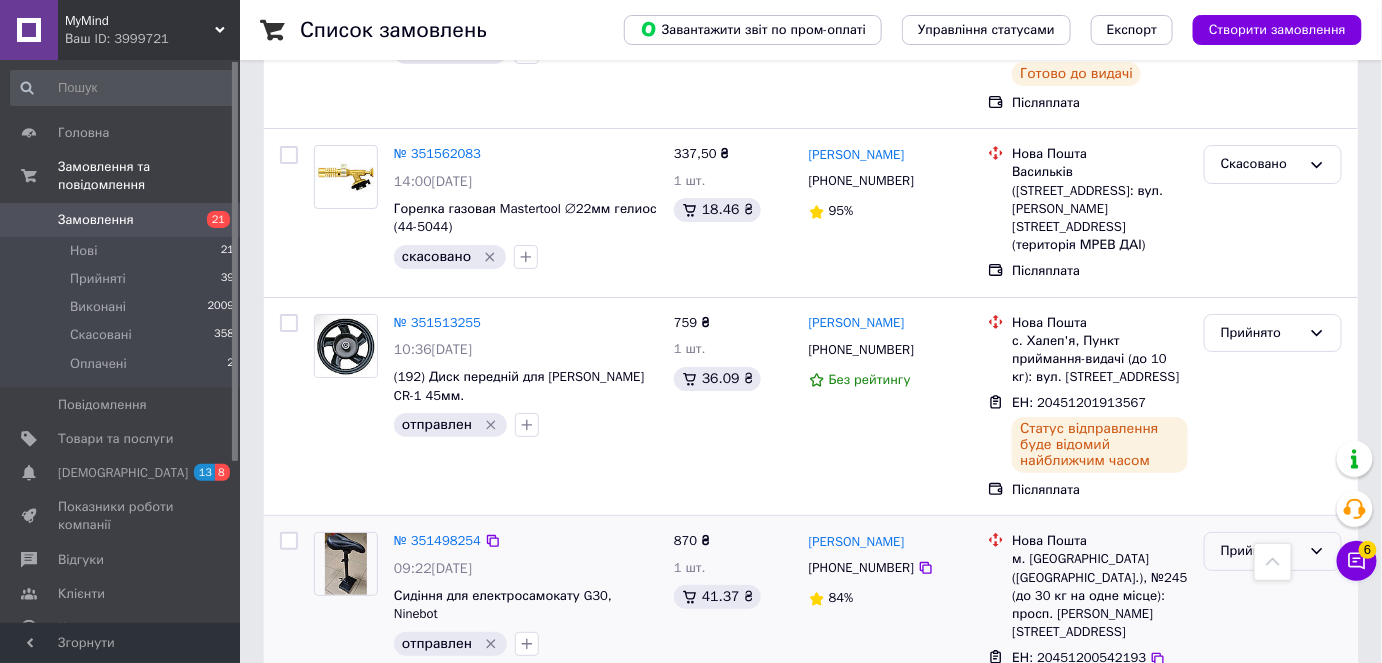 click on "Прийнято" at bounding box center [1261, 551] 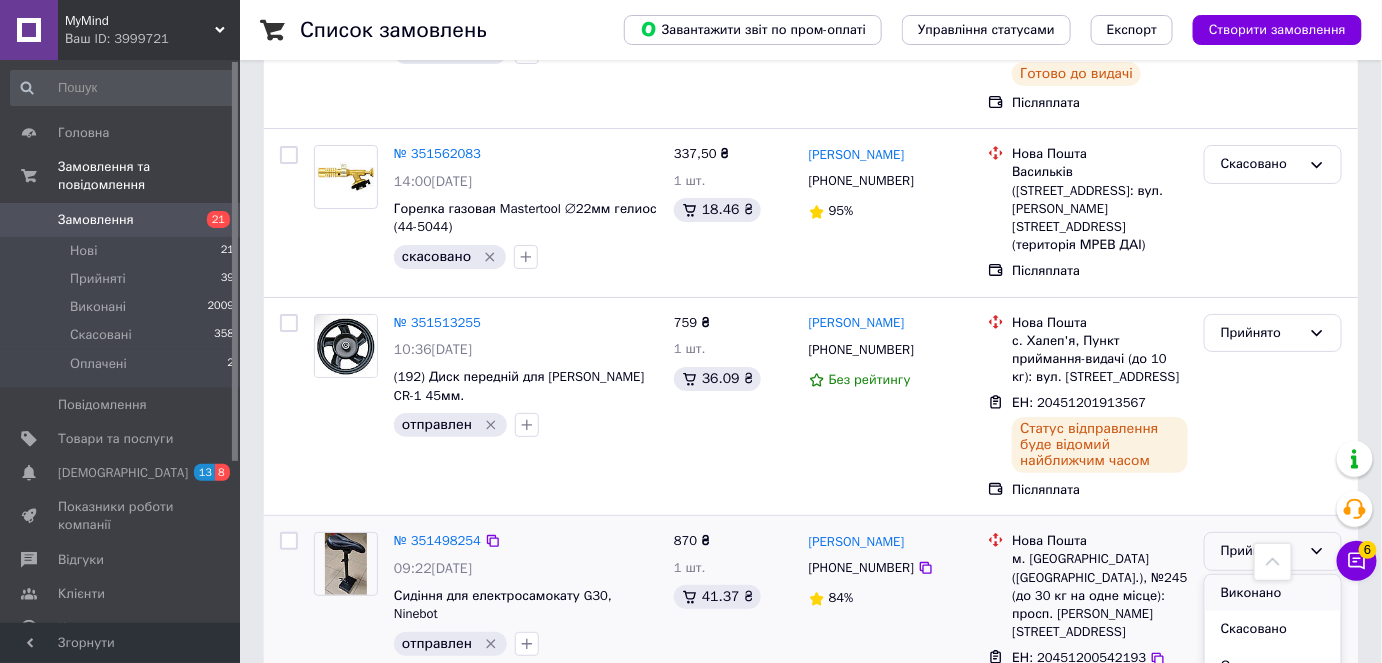 click on "Виконано" at bounding box center (1273, 593) 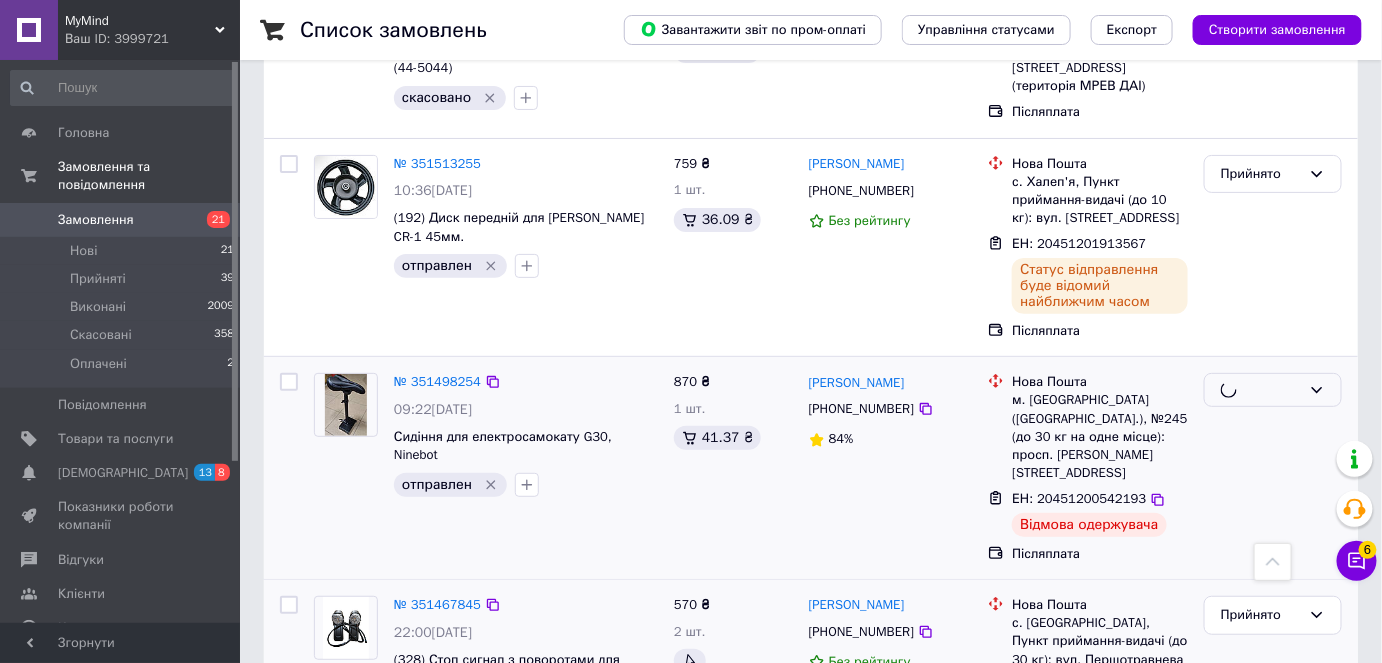 scroll, scrollTop: 2786, scrollLeft: 0, axis: vertical 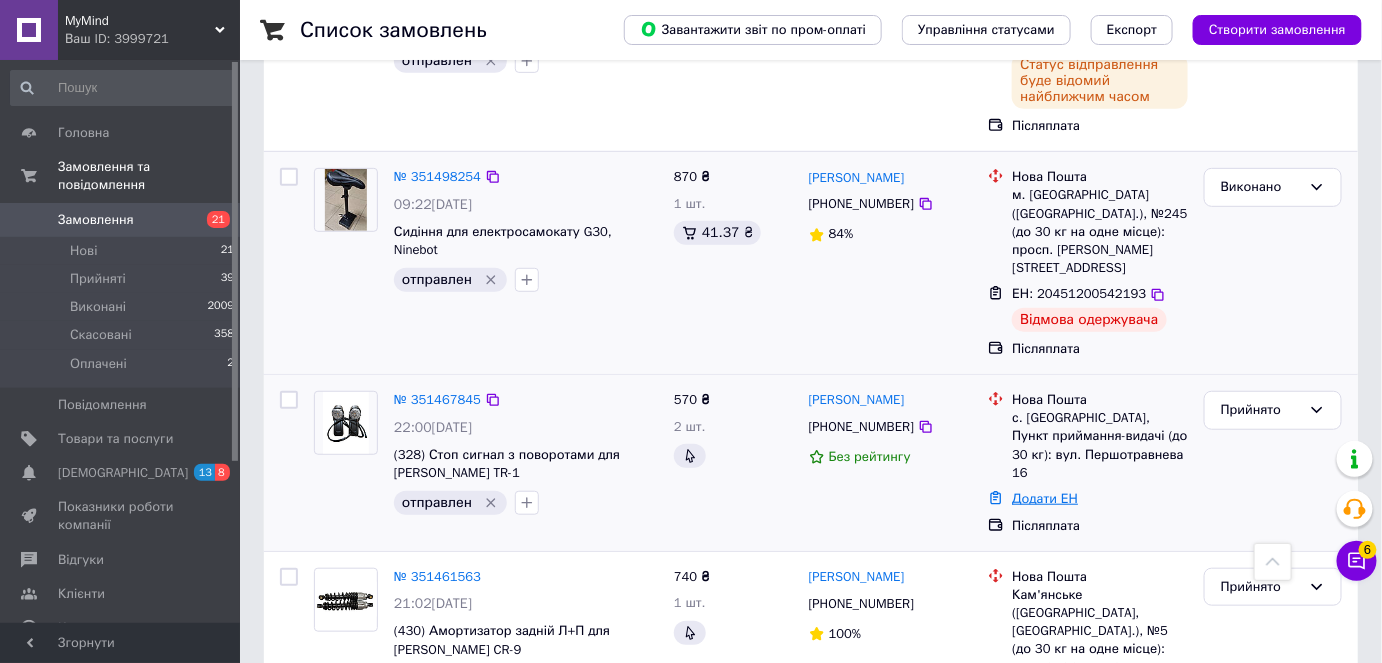 click on "Додати ЕН" at bounding box center [1045, 498] 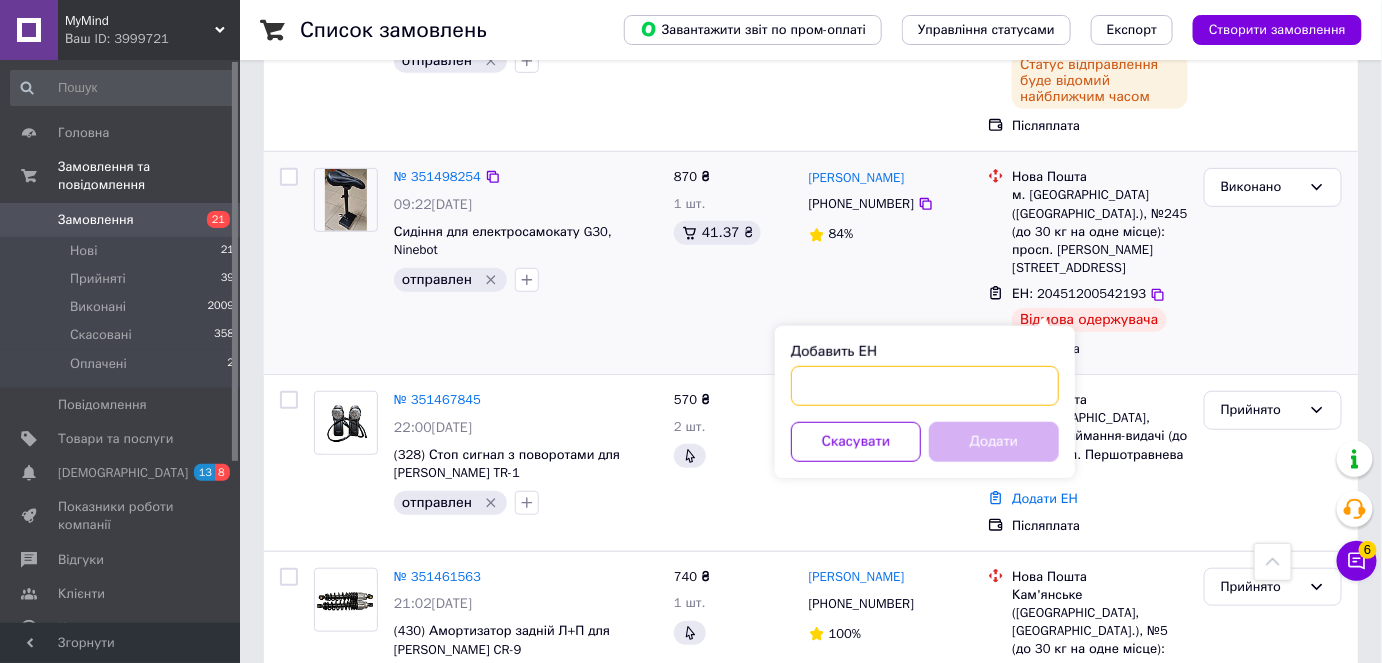 click on "Добавить ЕН" at bounding box center (925, 386) 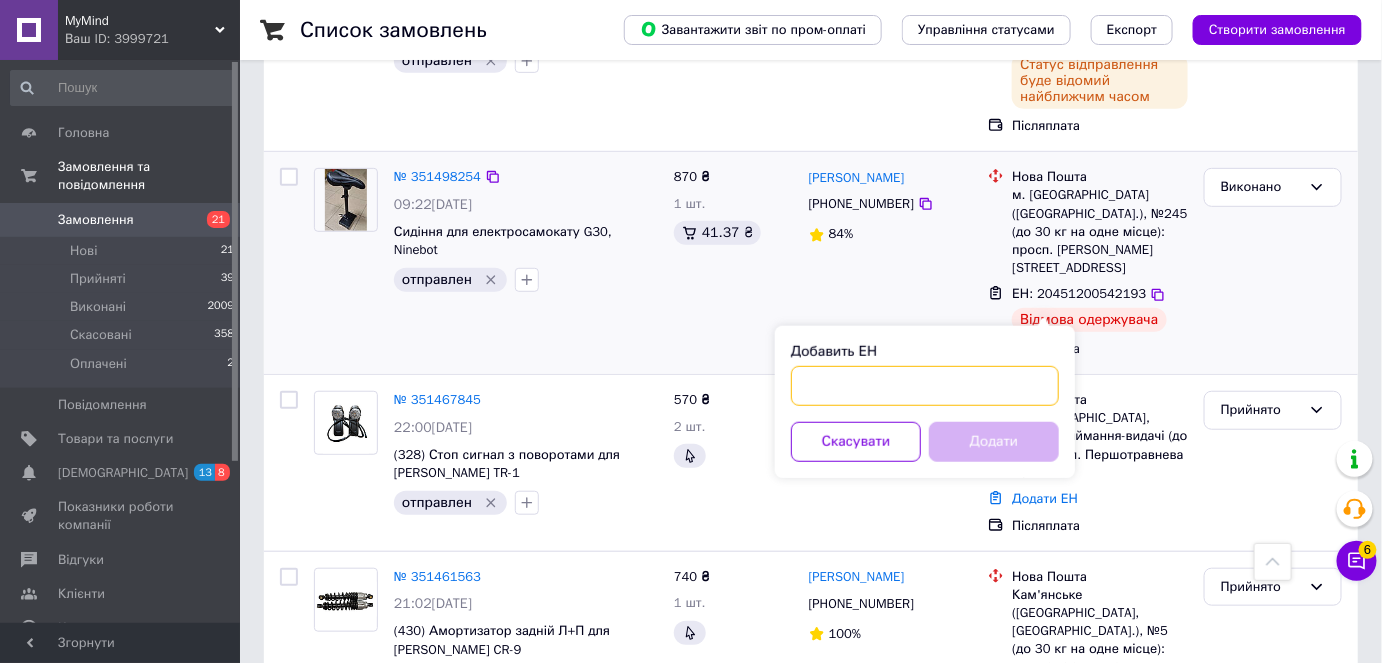 paste on "20451201913559" 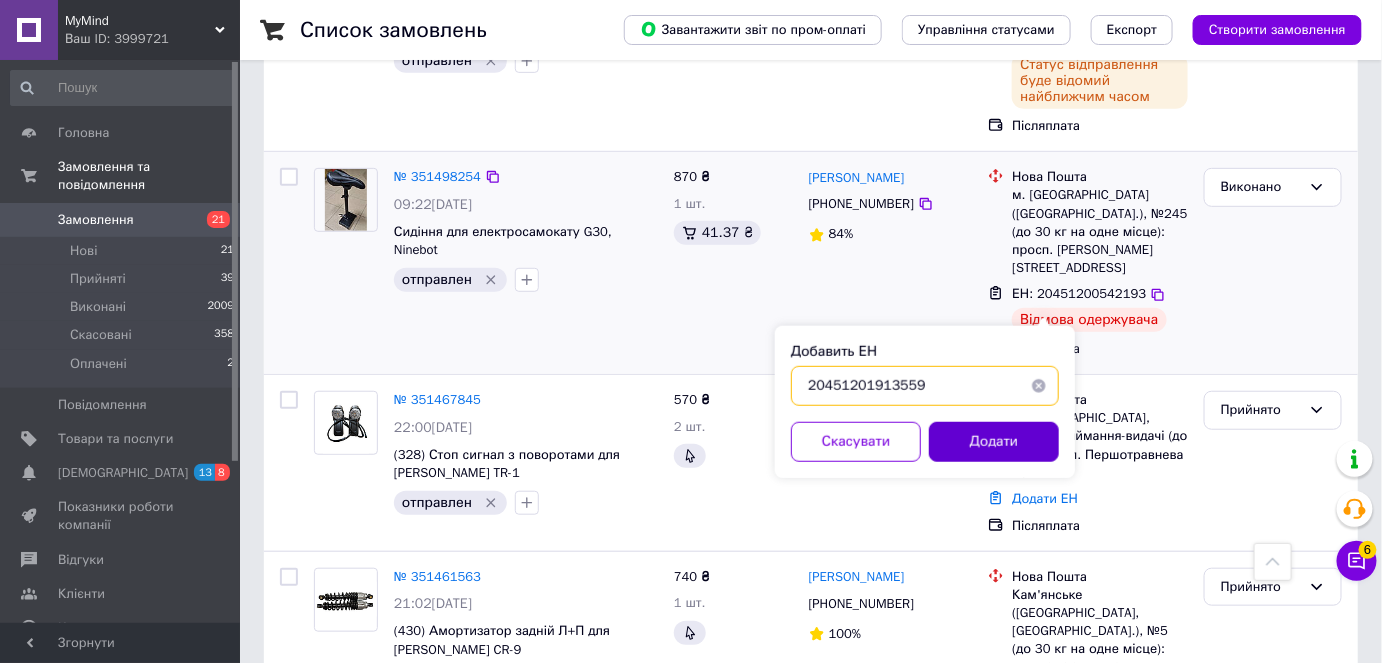 type on "20451201913559" 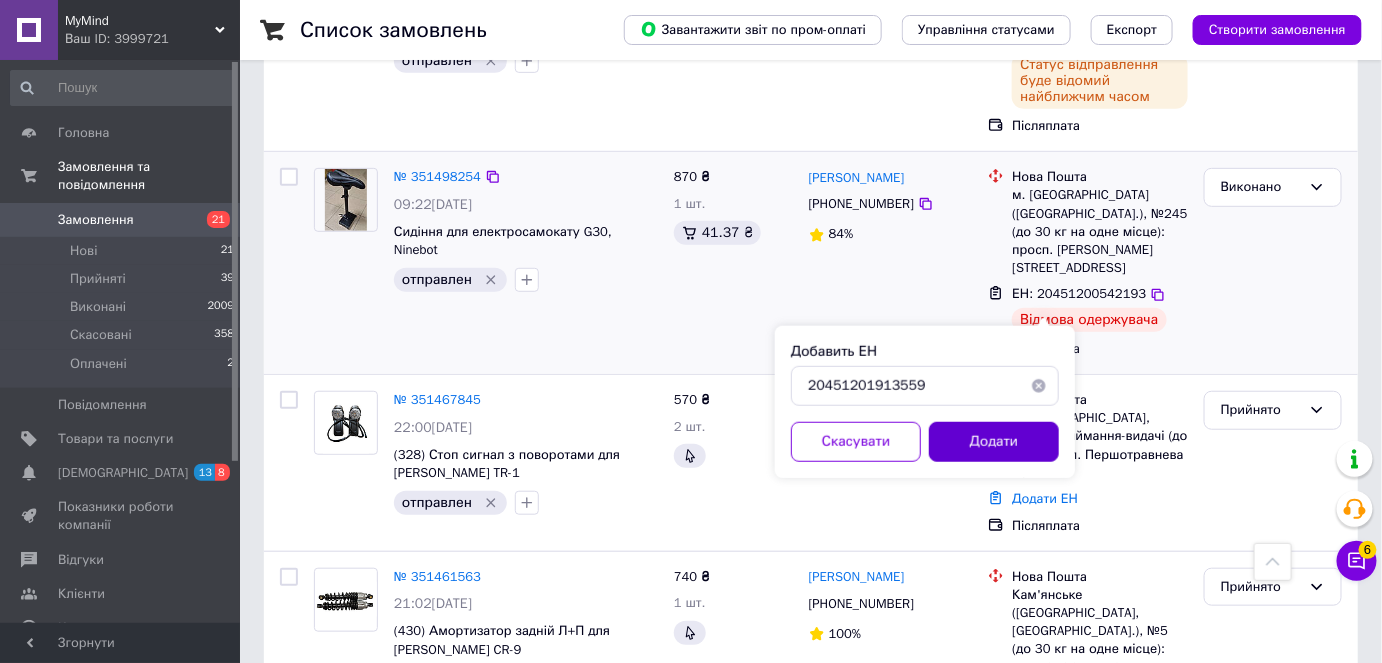 click on "Додати" at bounding box center (994, 442) 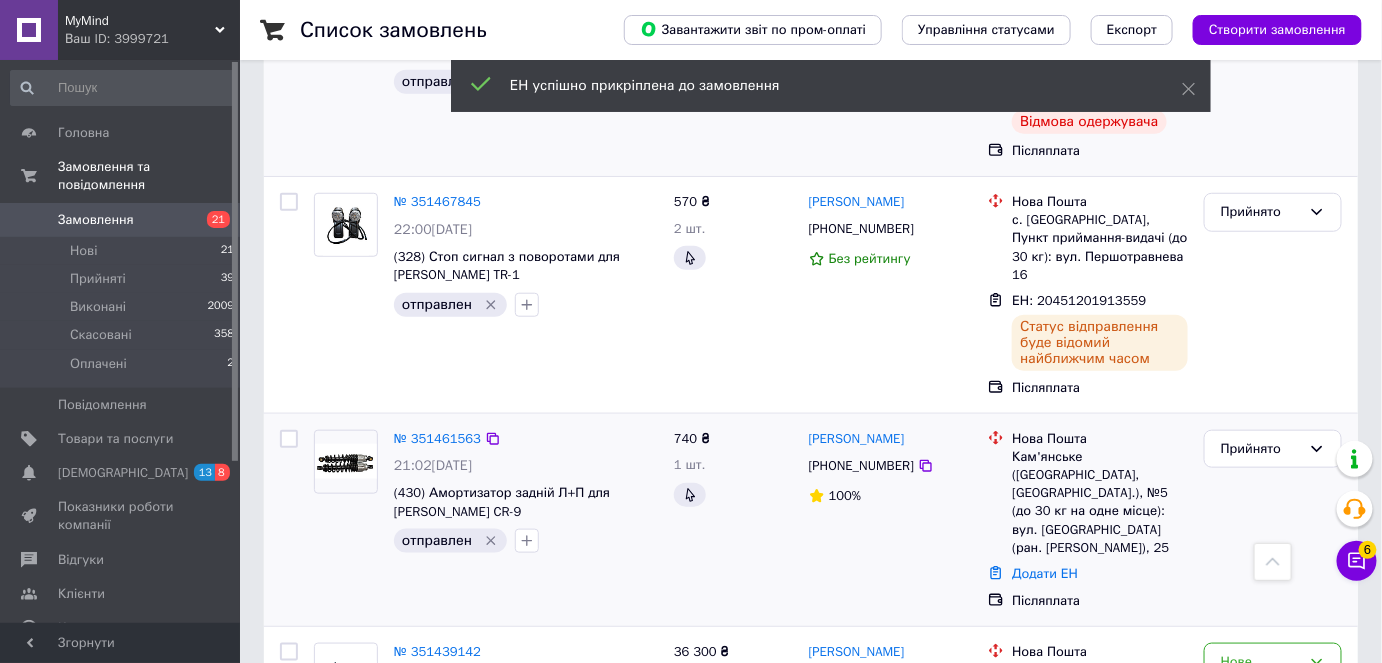 scroll, scrollTop: 2952, scrollLeft: 0, axis: vertical 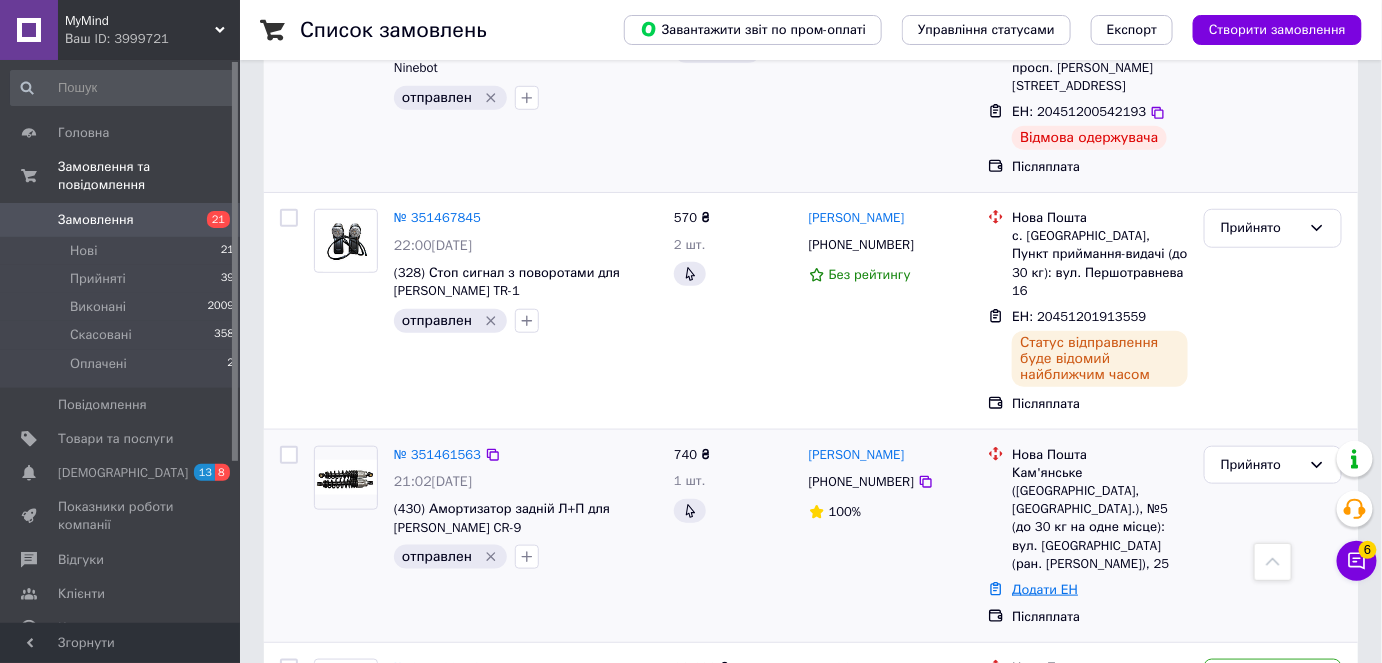 click on "Додати ЕН" at bounding box center [1045, 589] 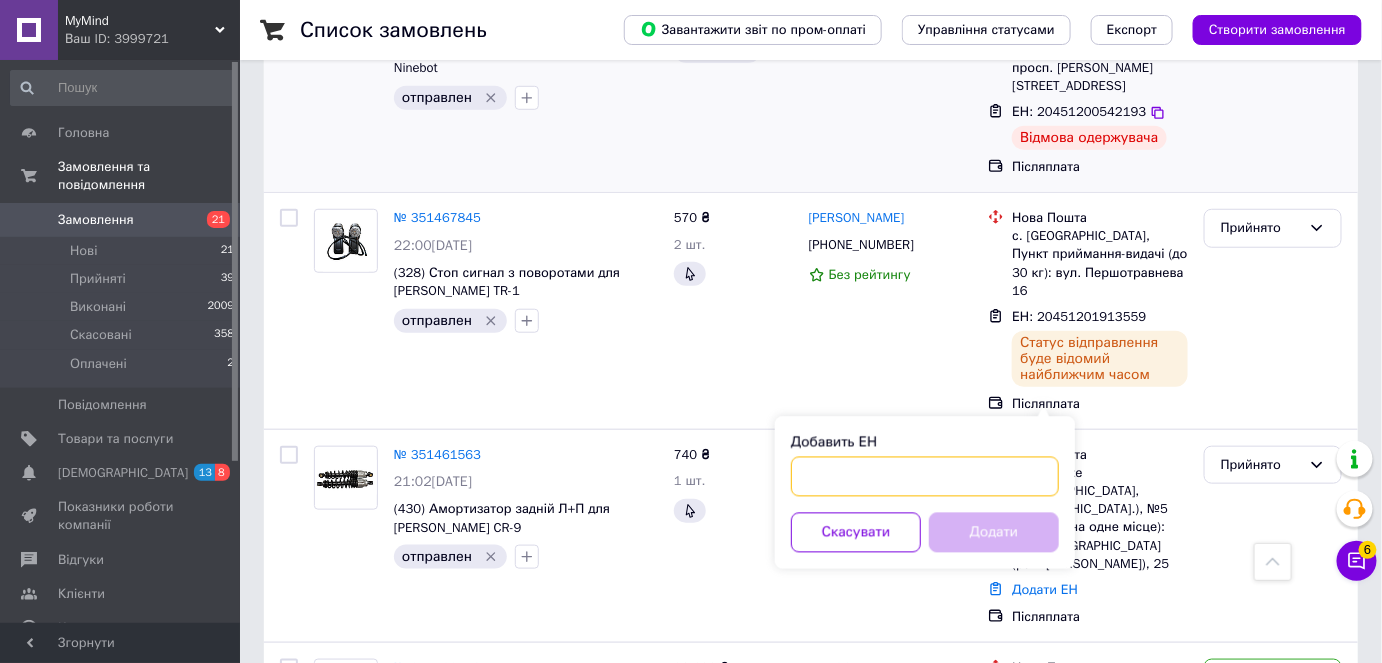 click on "Добавить ЕН" at bounding box center [925, 477] 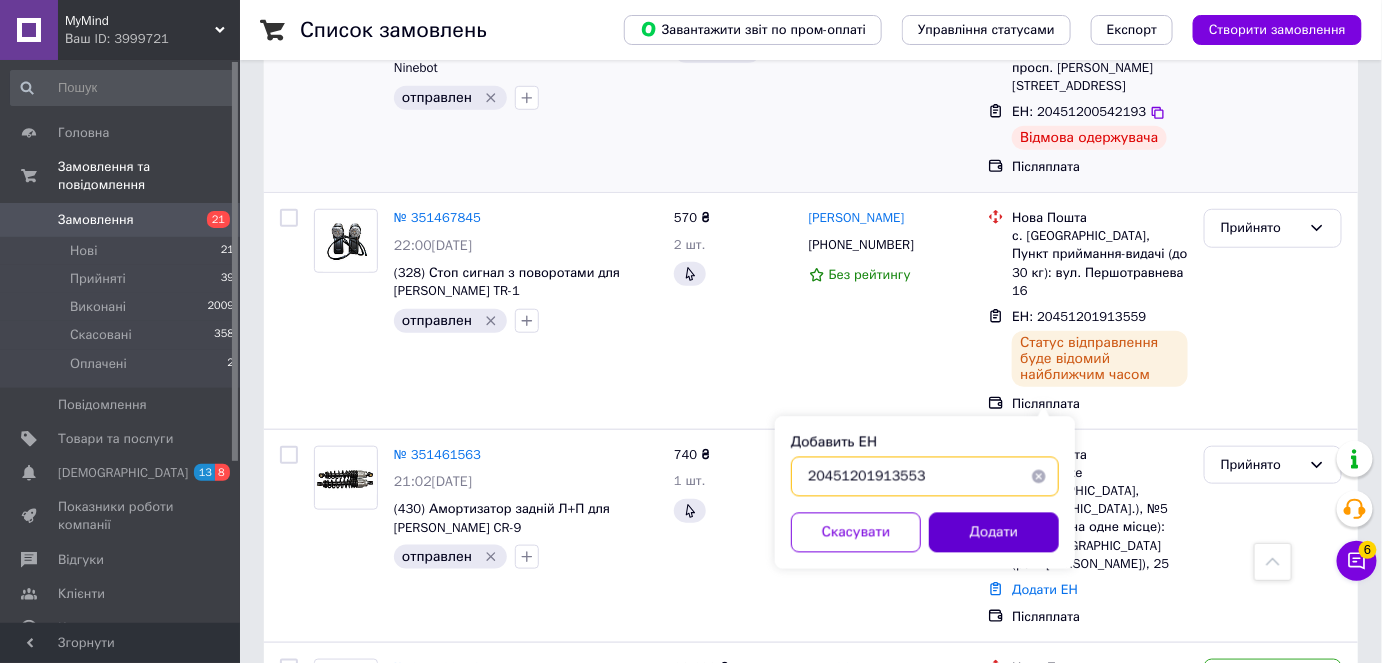 type on "20451201913553" 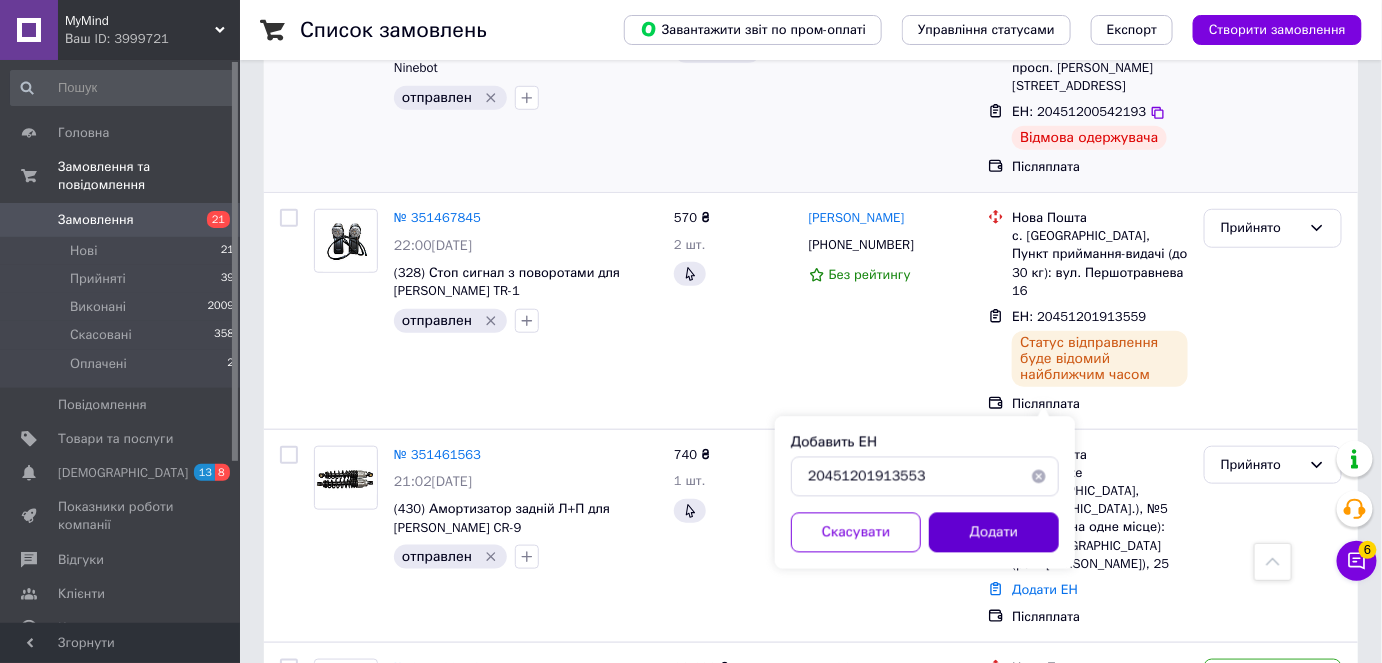 click on "Додати" at bounding box center [994, 533] 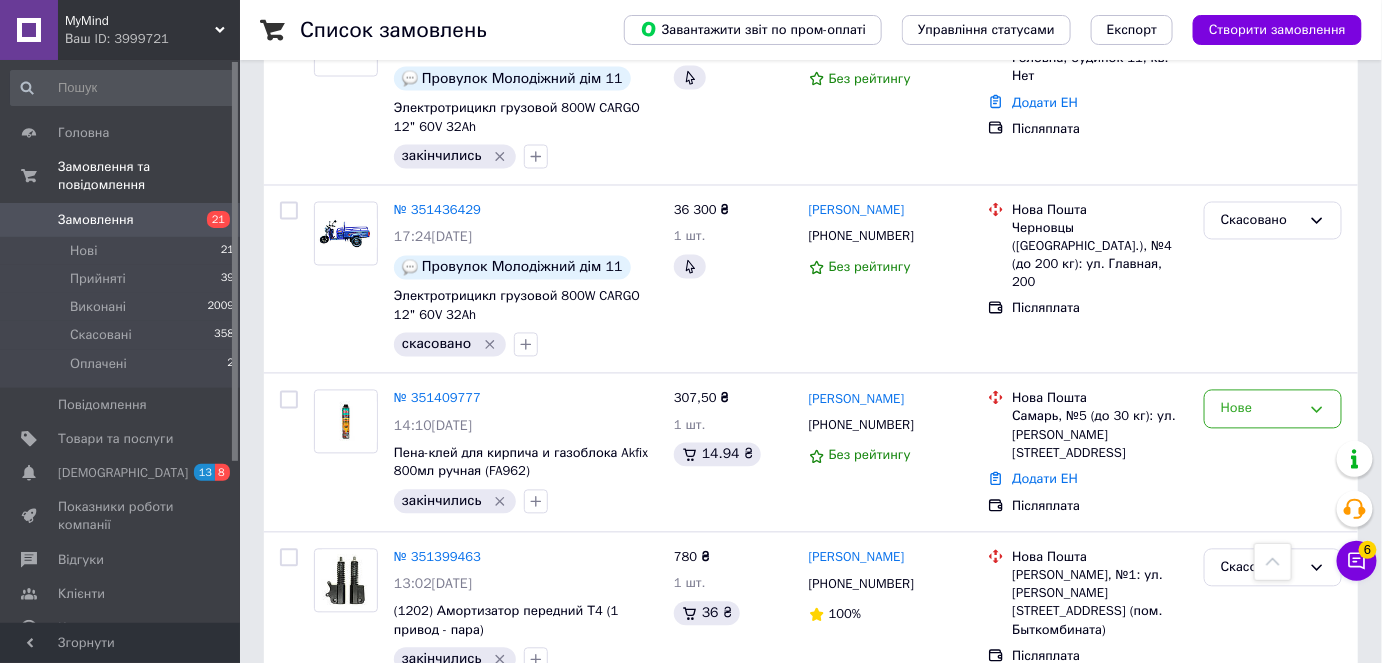scroll, scrollTop: 3770, scrollLeft: 0, axis: vertical 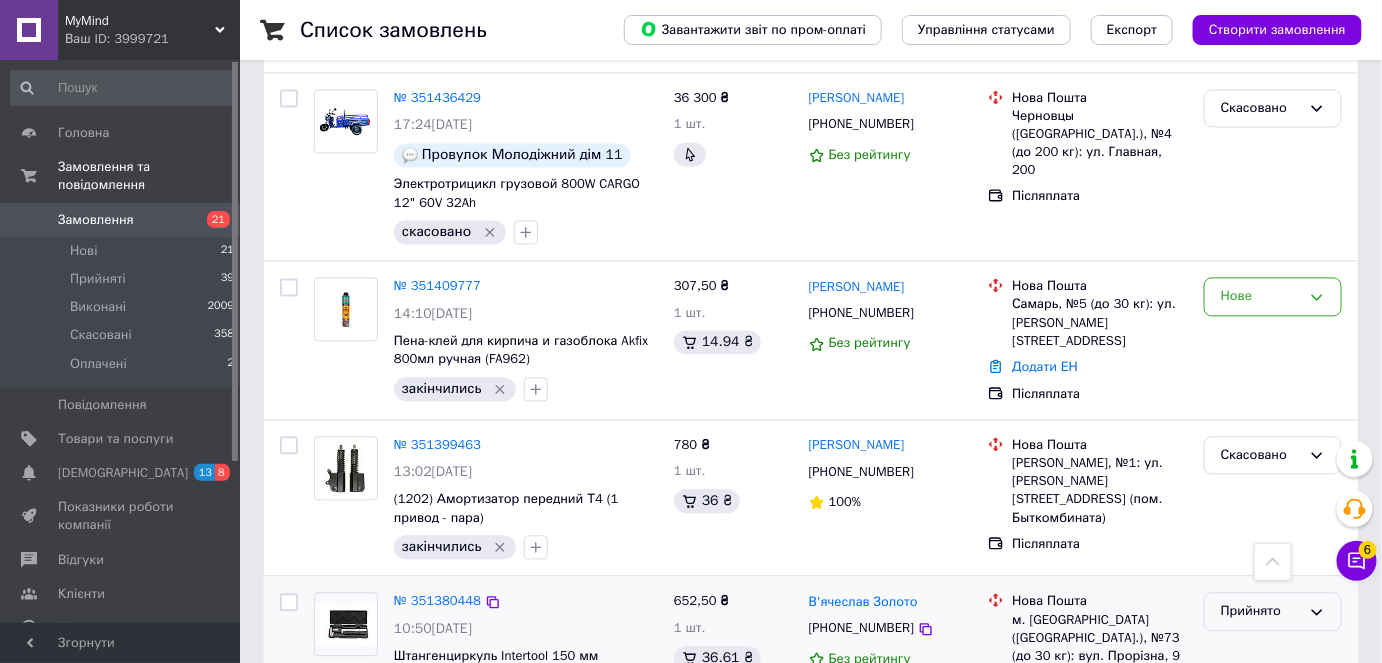 click on "Прийнято" at bounding box center [1261, 612] 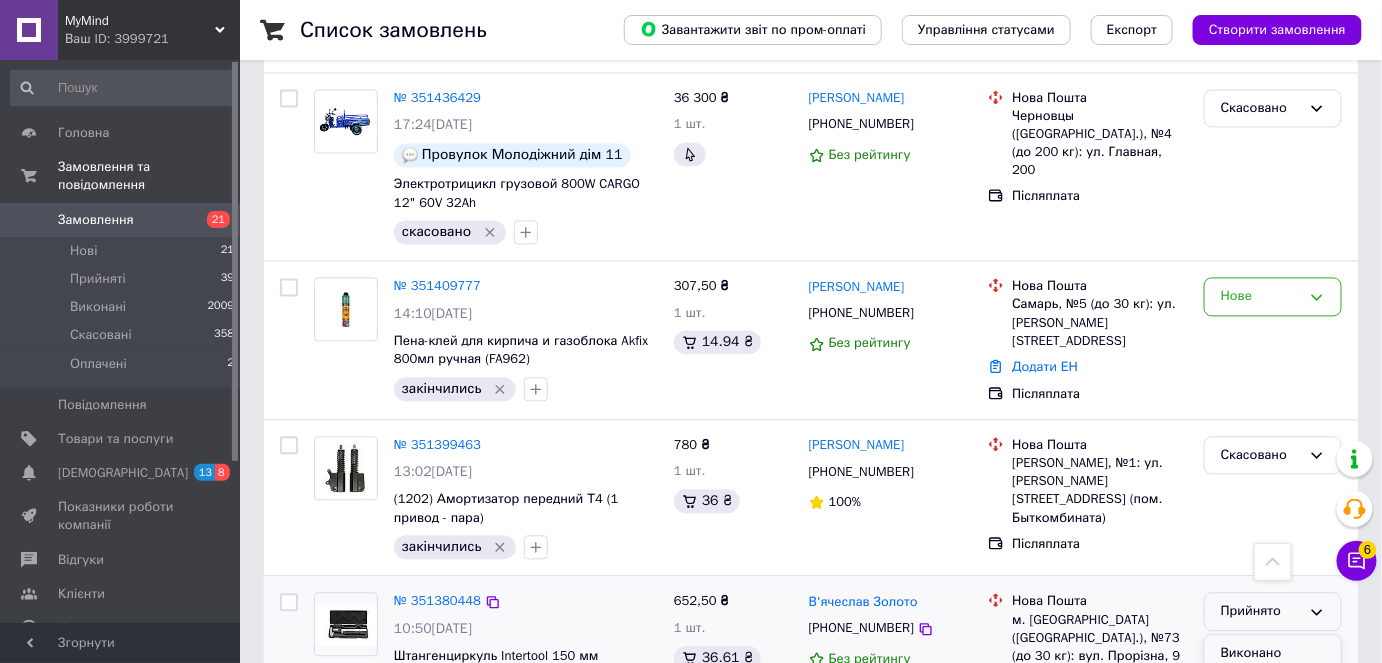 click on "Виконано" at bounding box center (1273, 654) 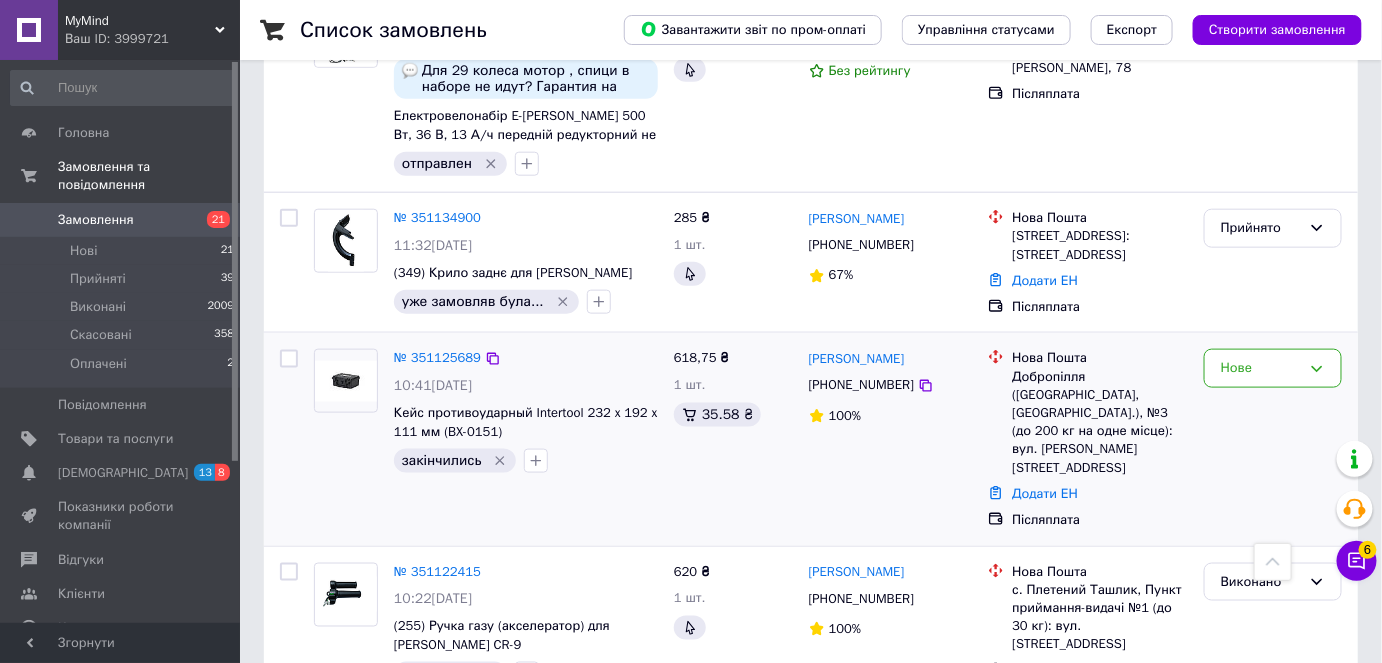 scroll, scrollTop: 5754, scrollLeft: 0, axis: vertical 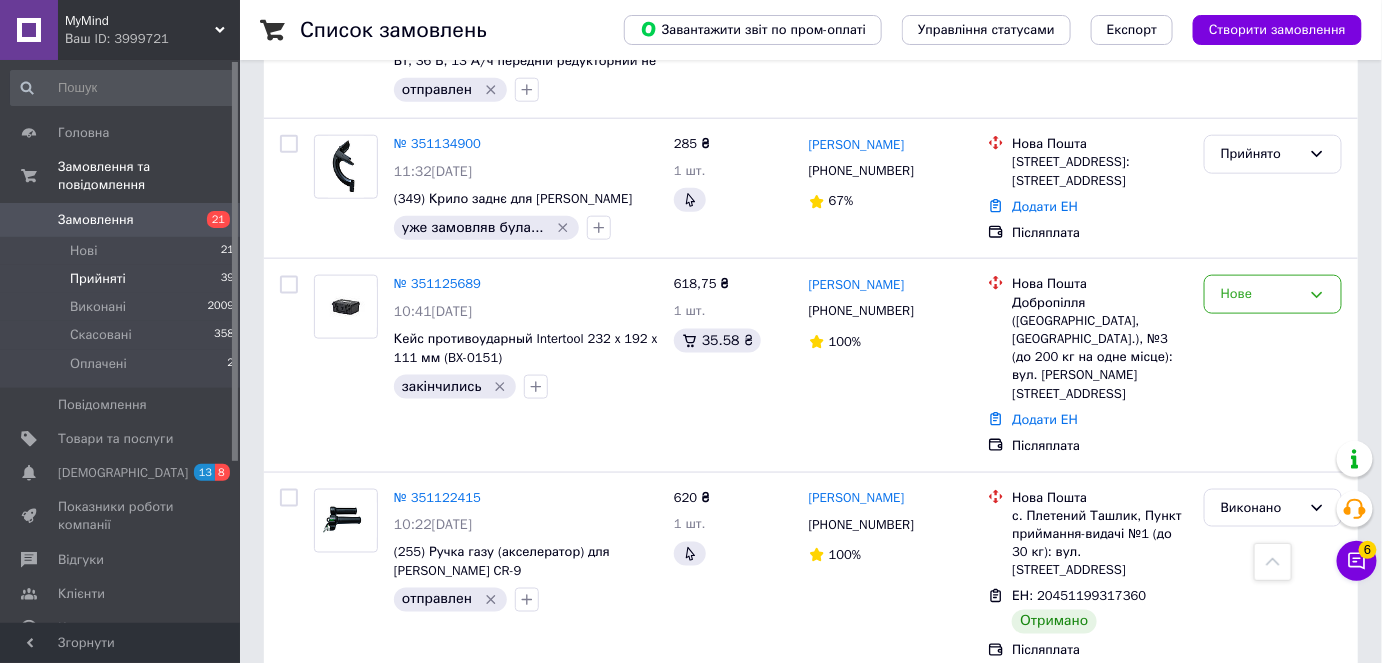 click on "Прийняті 39" at bounding box center (123, 279) 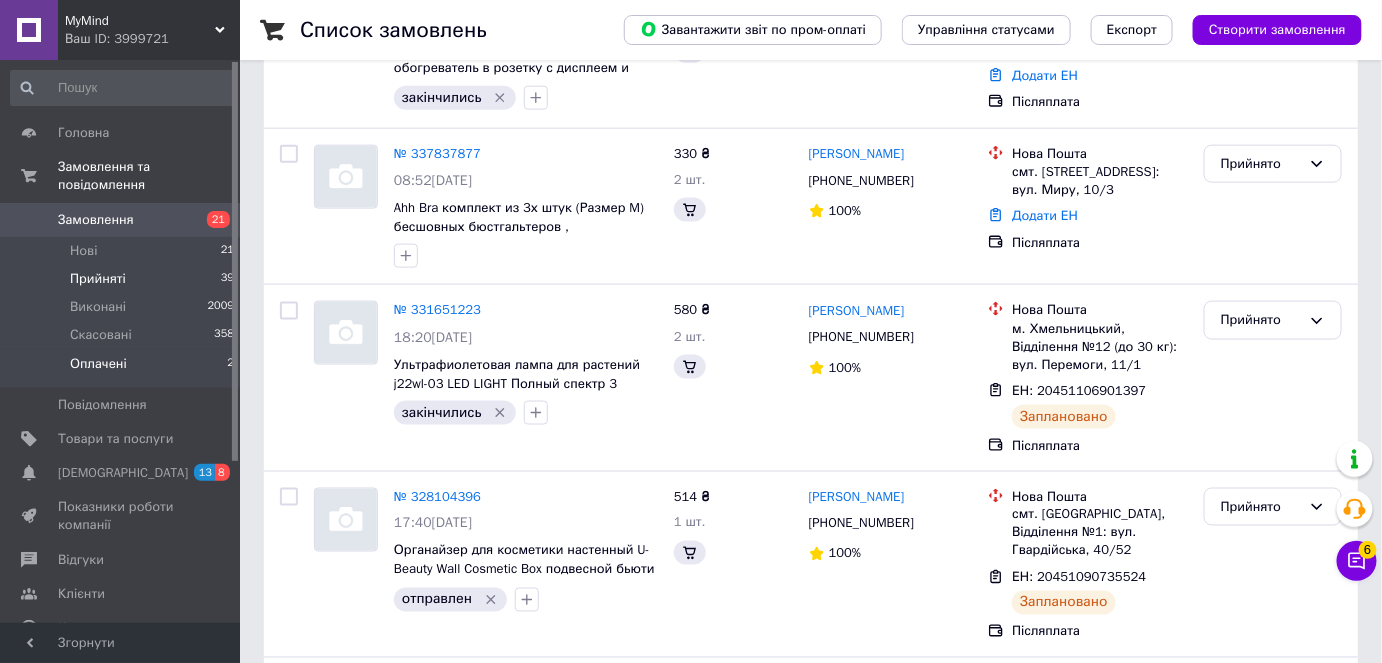 scroll, scrollTop: 0, scrollLeft: 0, axis: both 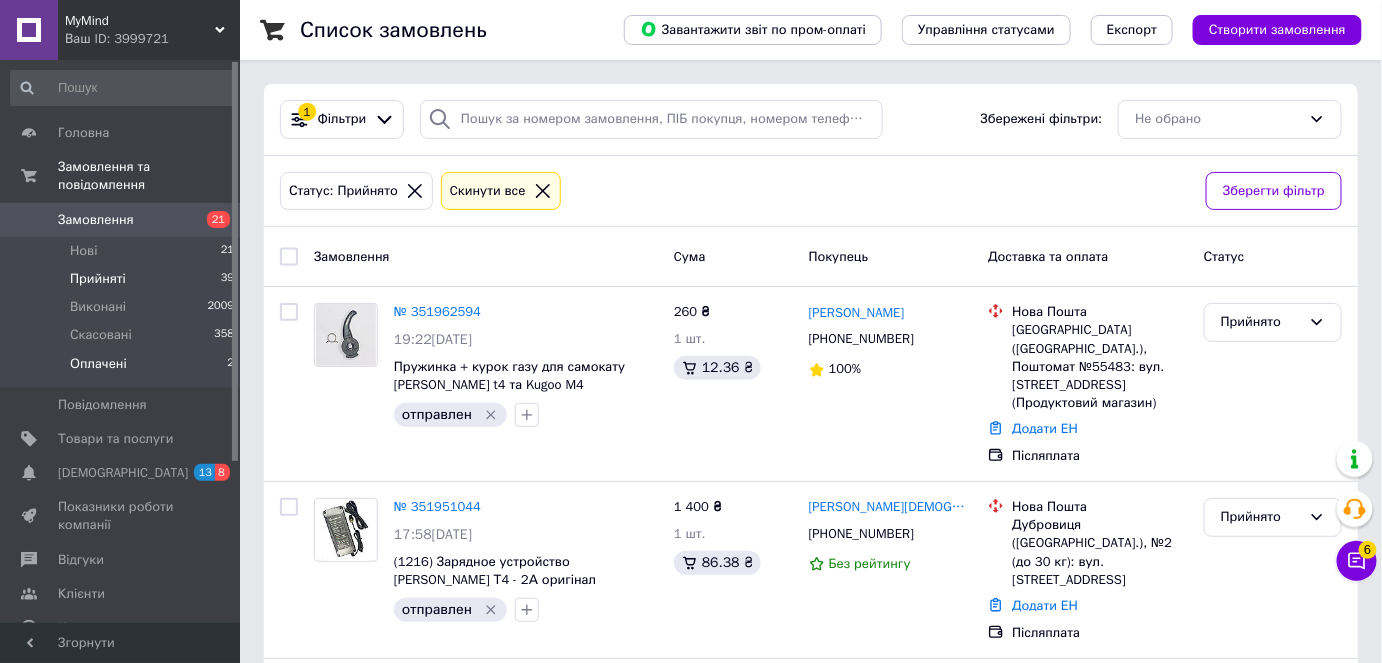 click on "Оплачені 2" at bounding box center (123, 369) 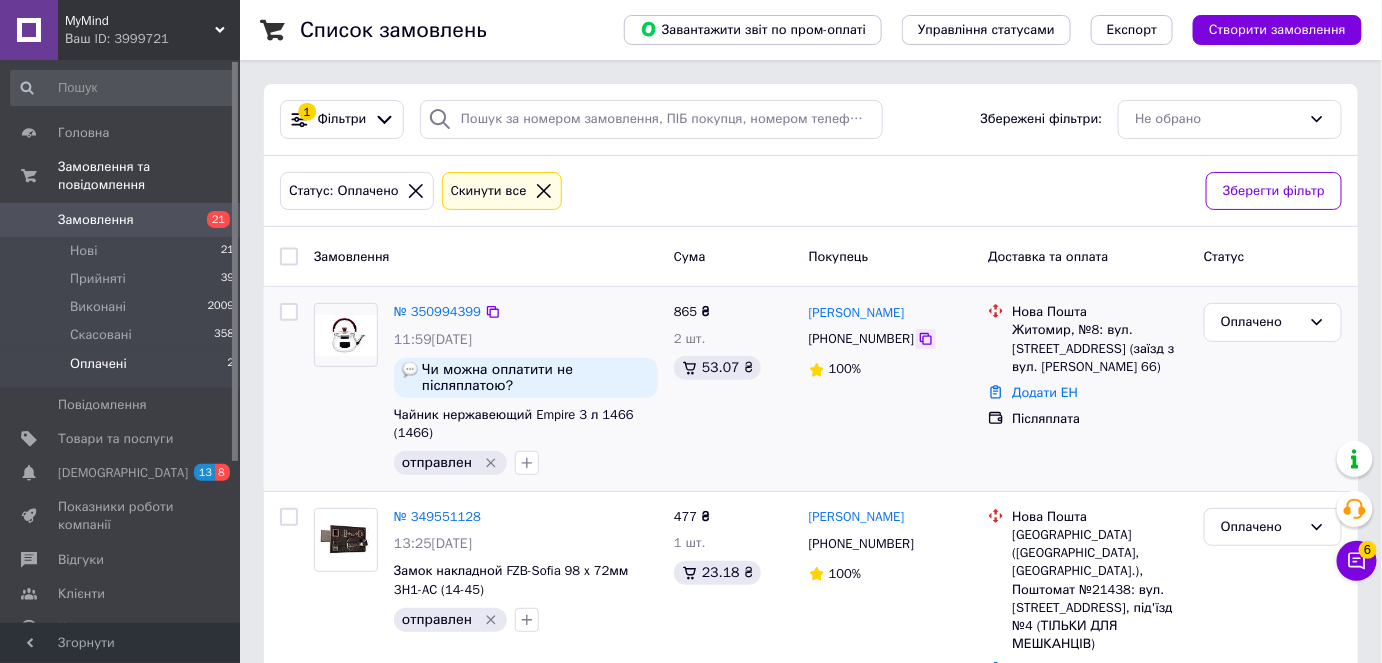 click 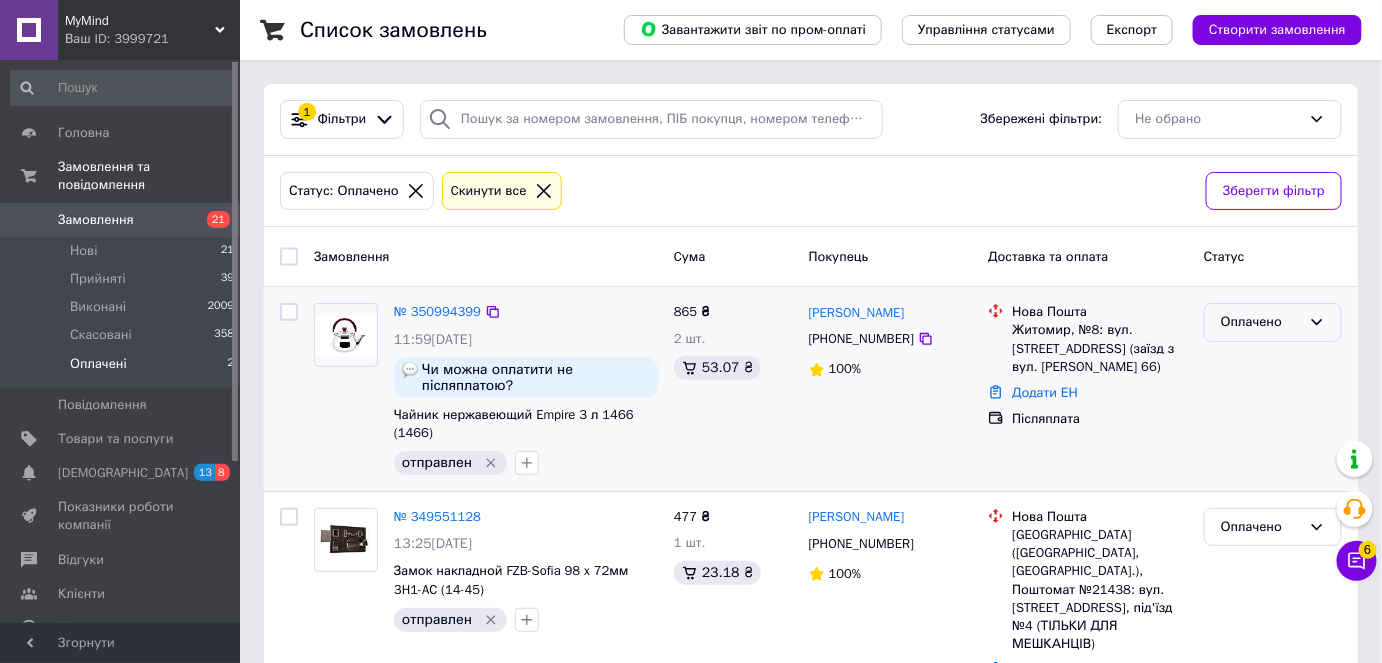 click on "Оплачено" at bounding box center [1261, 322] 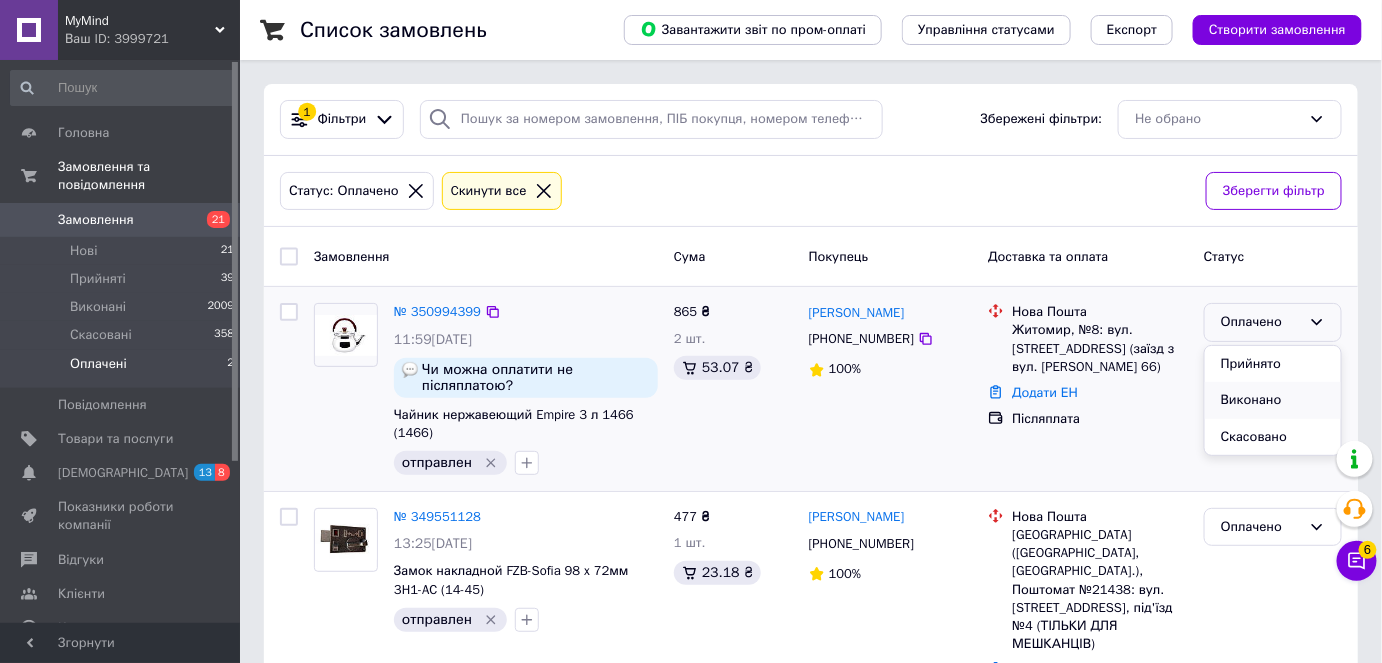 click on "Виконано" at bounding box center [1273, 400] 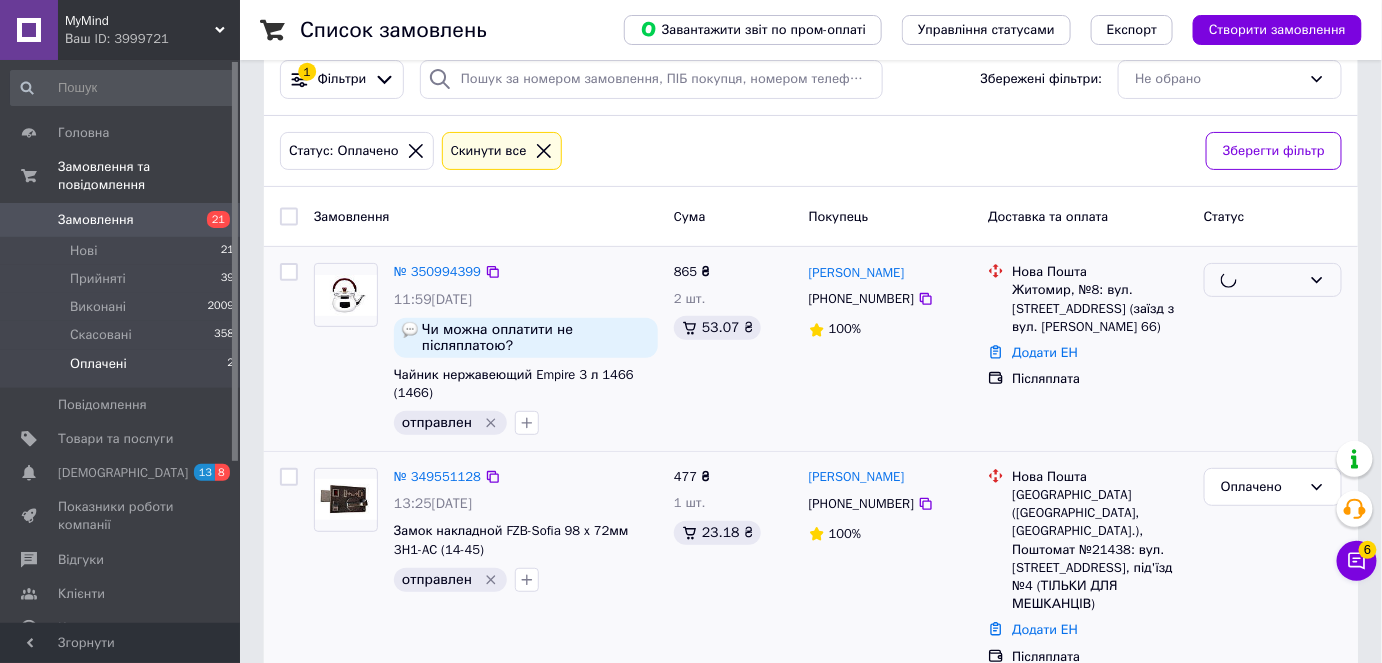 scroll, scrollTop: 62, scrollLeft: 0, axis: vertical 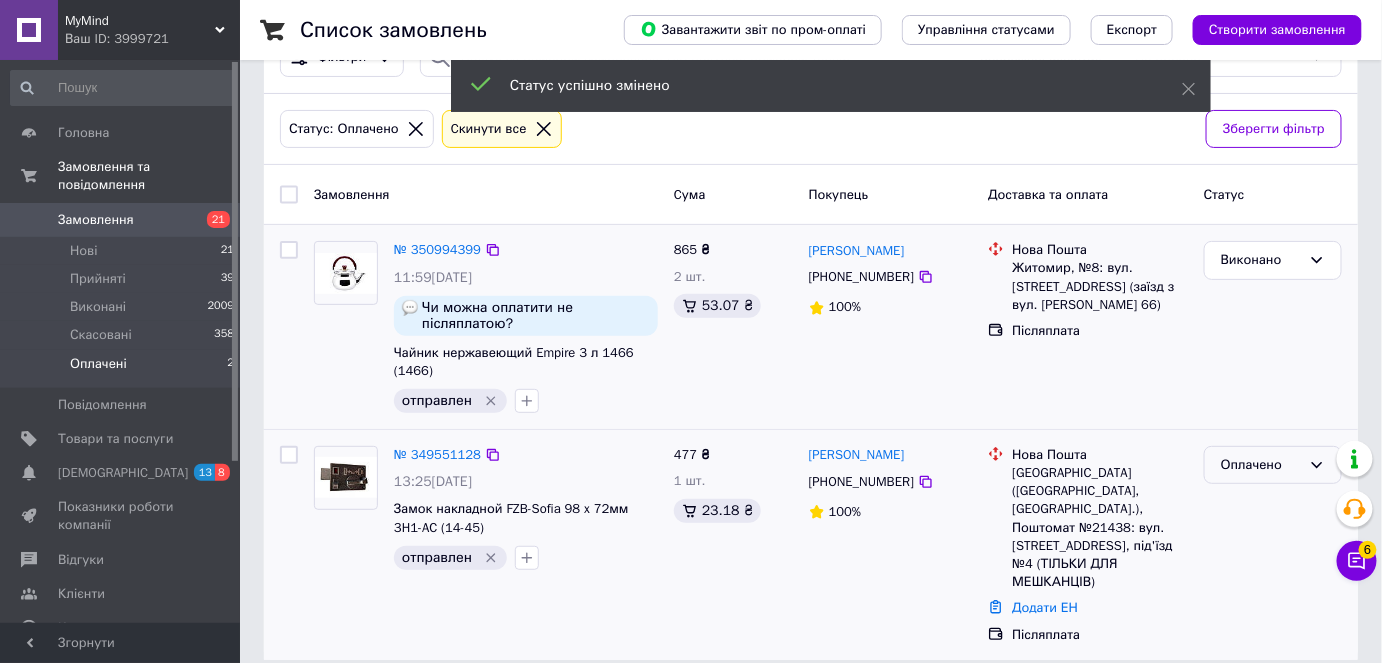 click on "Оплачено" at bounding box center [1261, 465] 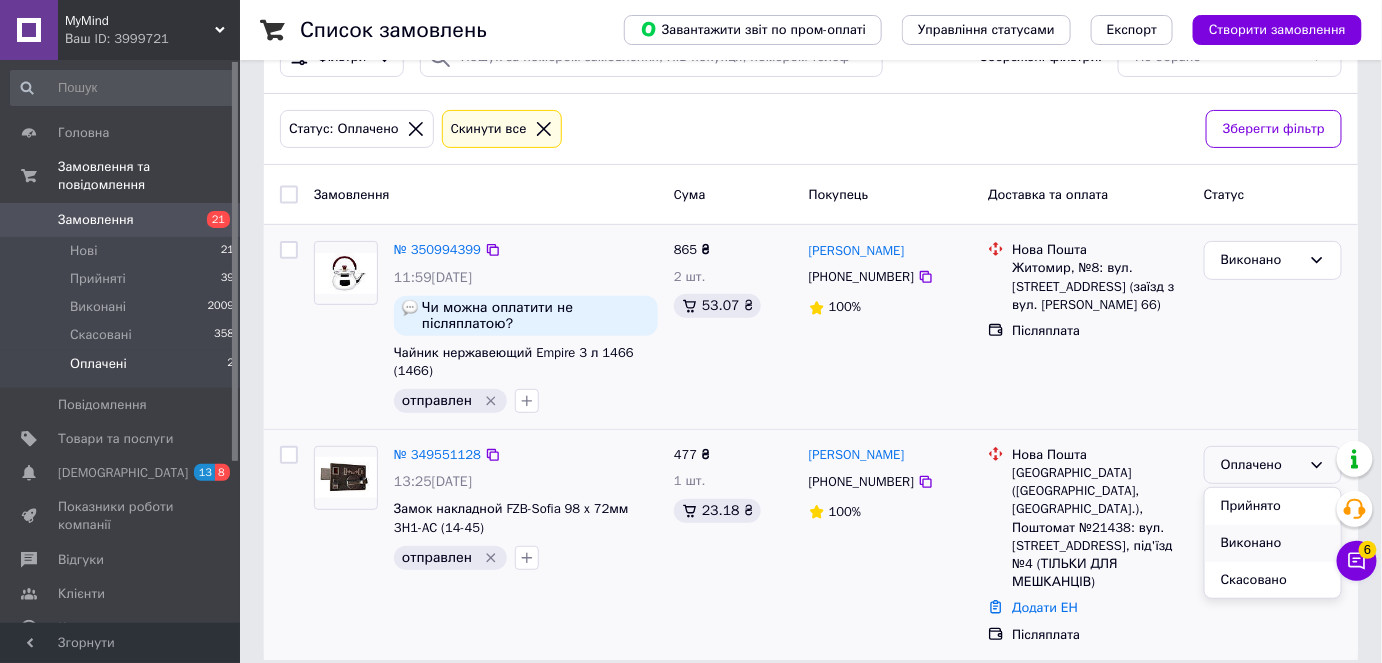 click on "Виконано" at bounding box center [1273, 543] 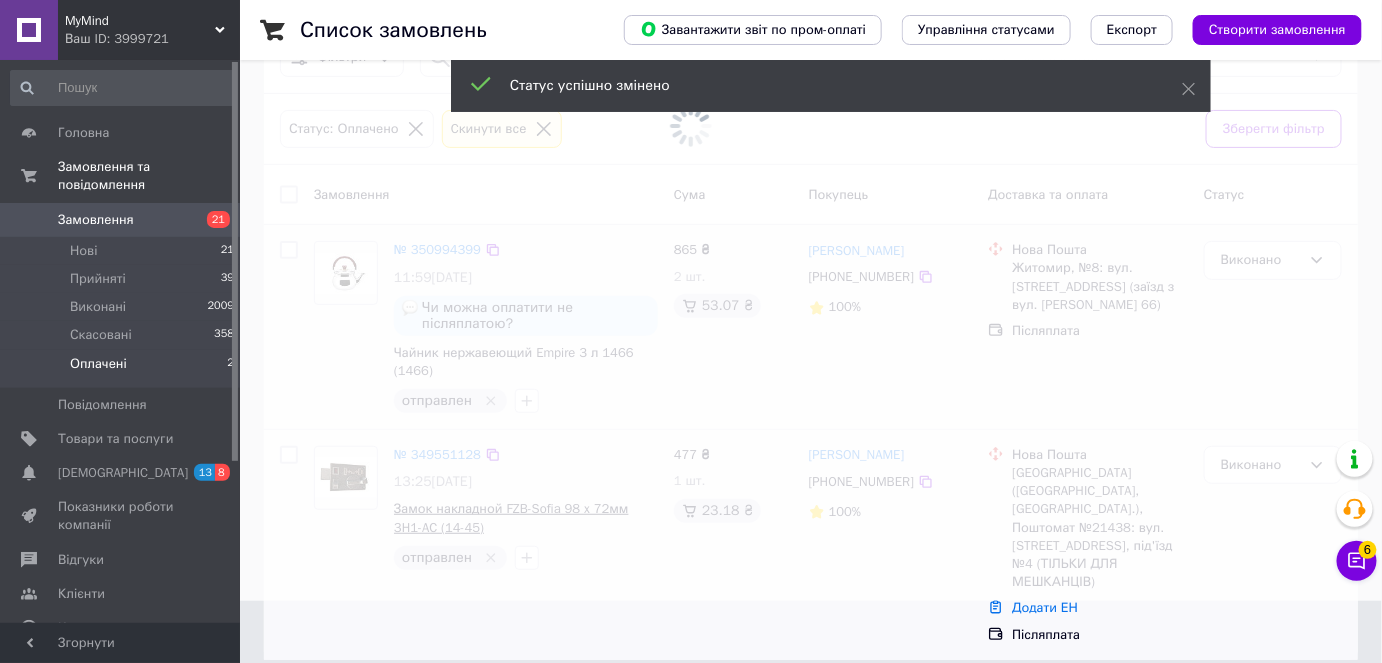 scroll, scrollTop: 36, scrollLeft: 0, axis: vertical 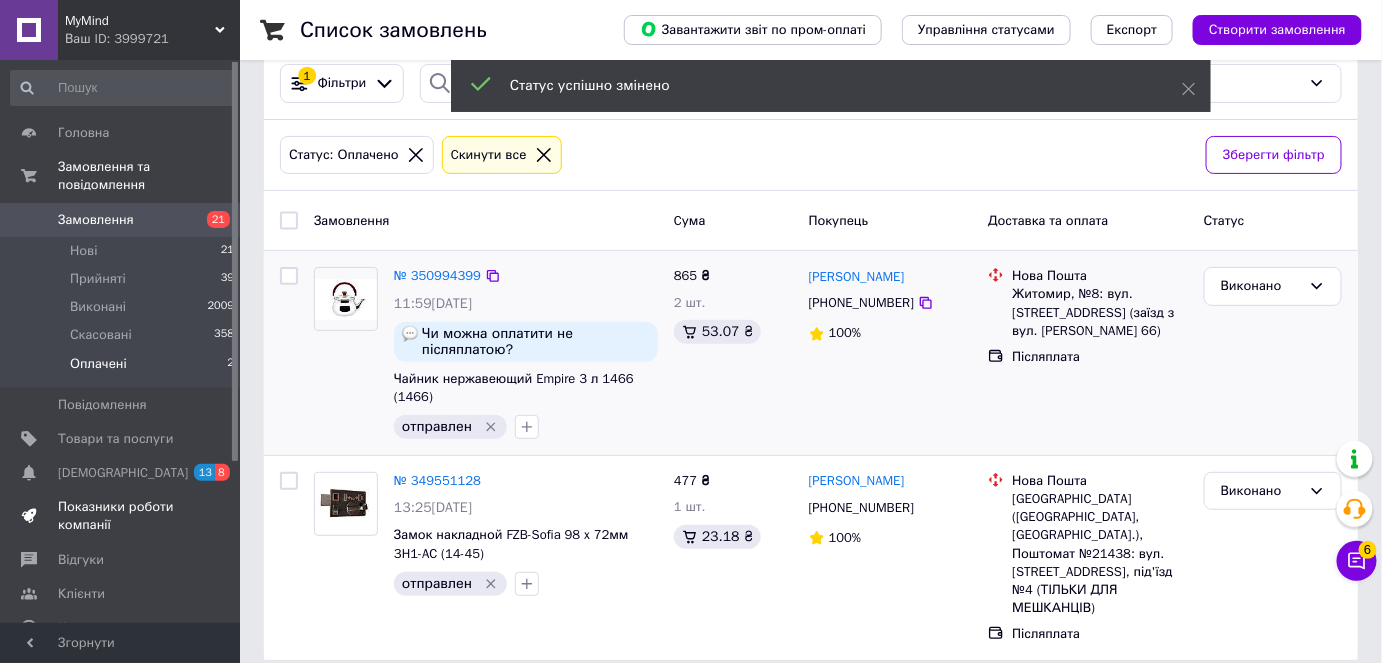 click on "Показники роботи компанії" at bounding box center (121, 516) 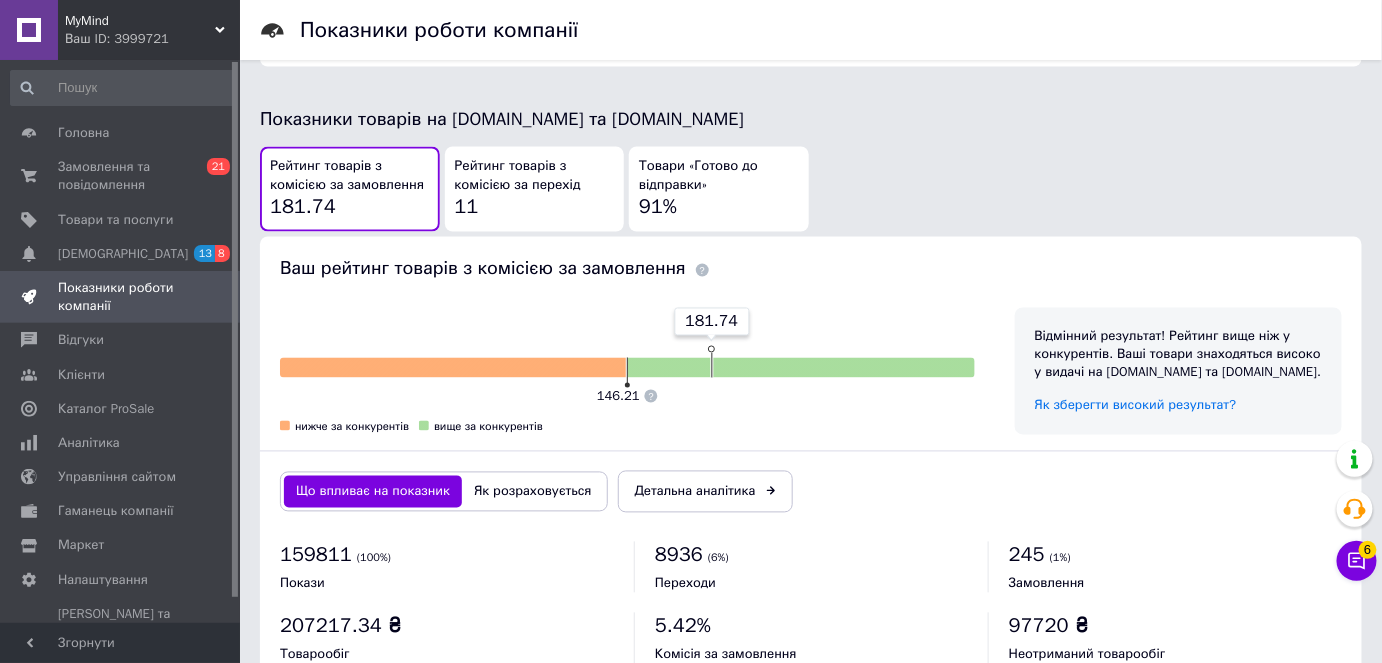 scroll, scrollTop: 1124, scrollLeft: 0, axis: vertical 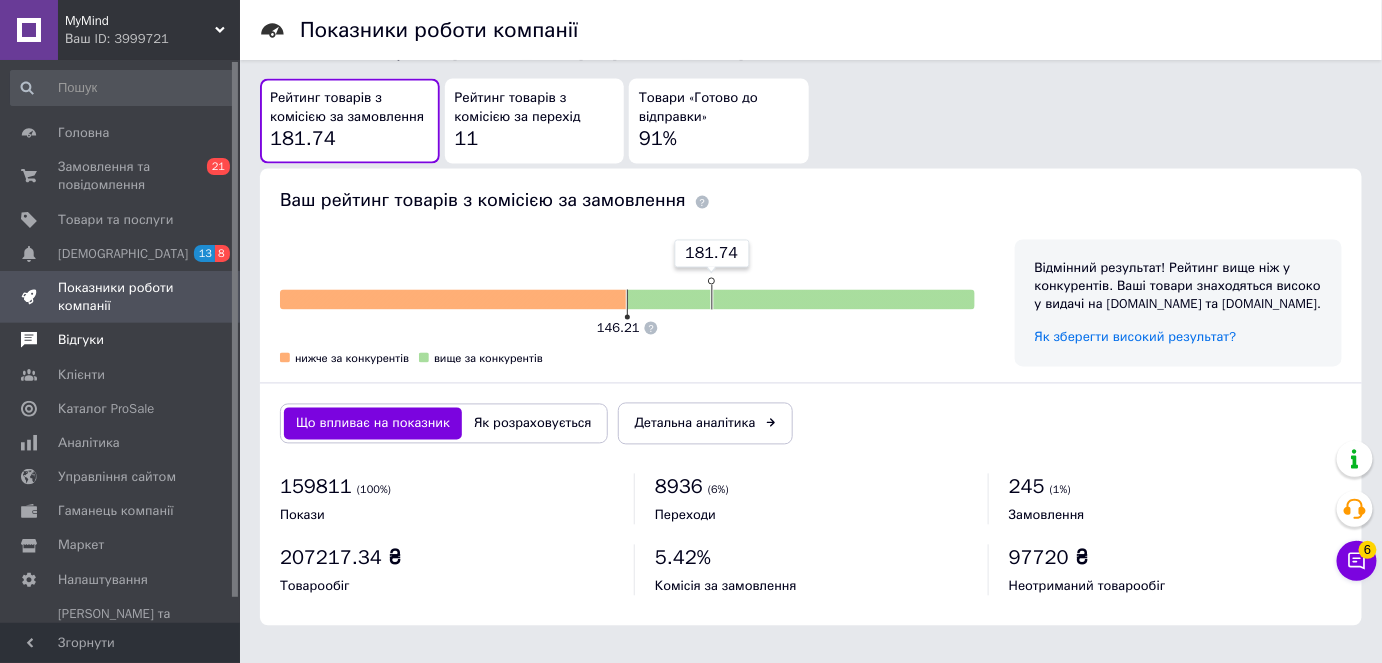 click on "Відгуки" at bounding box center (81, 340) 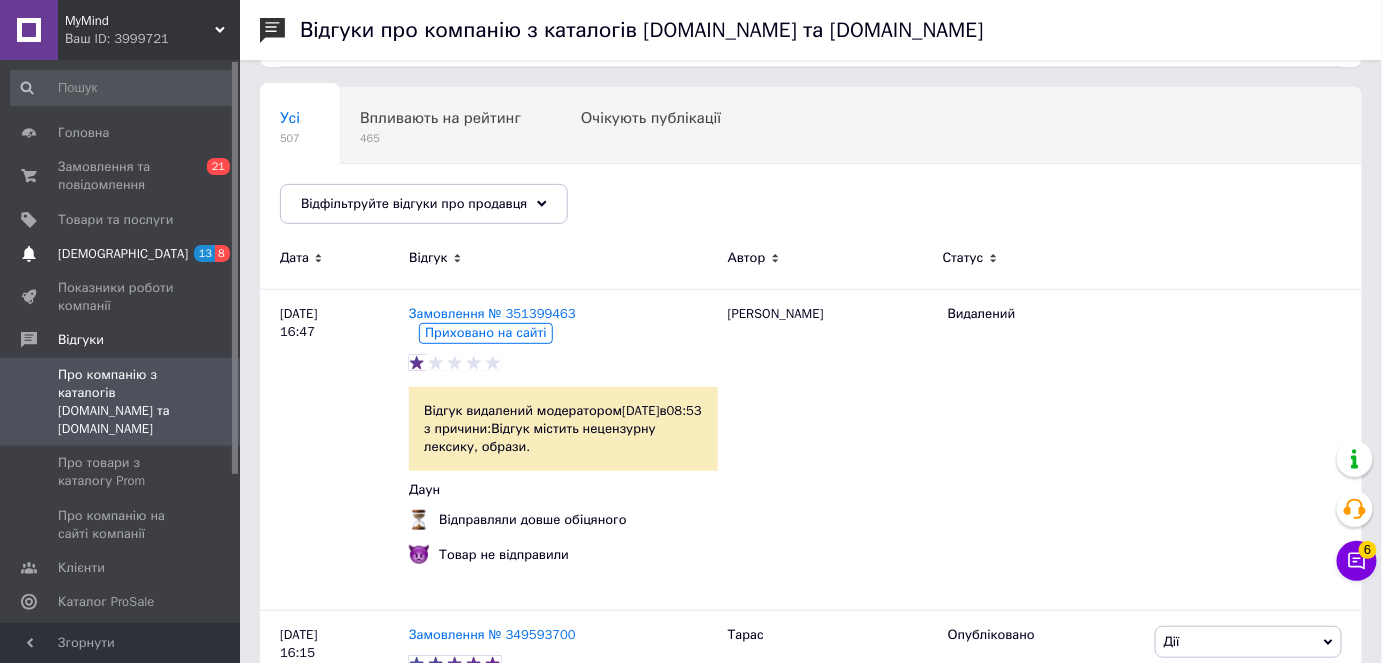 scroll, scrollTop: 0, scrollLeft: 0, axis: both 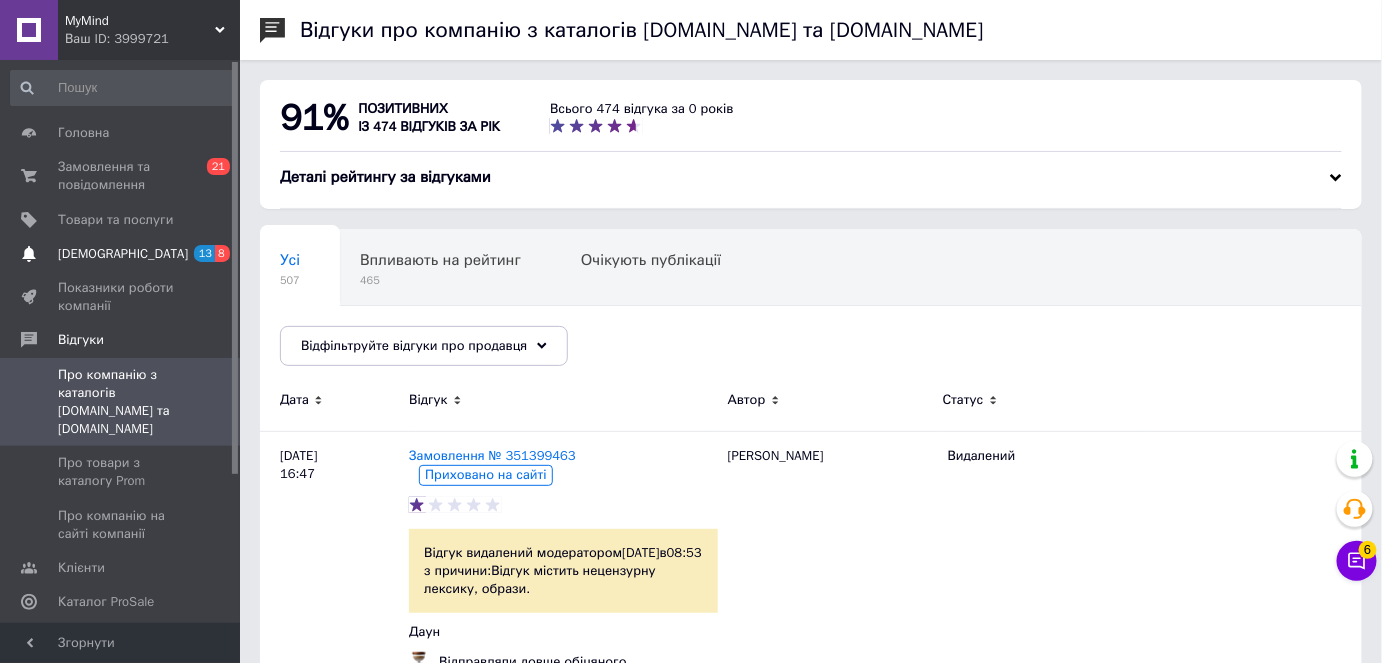 click on "[DEMOGRAPHIC_DATA] 13 8" at bounding box center [123, 254] 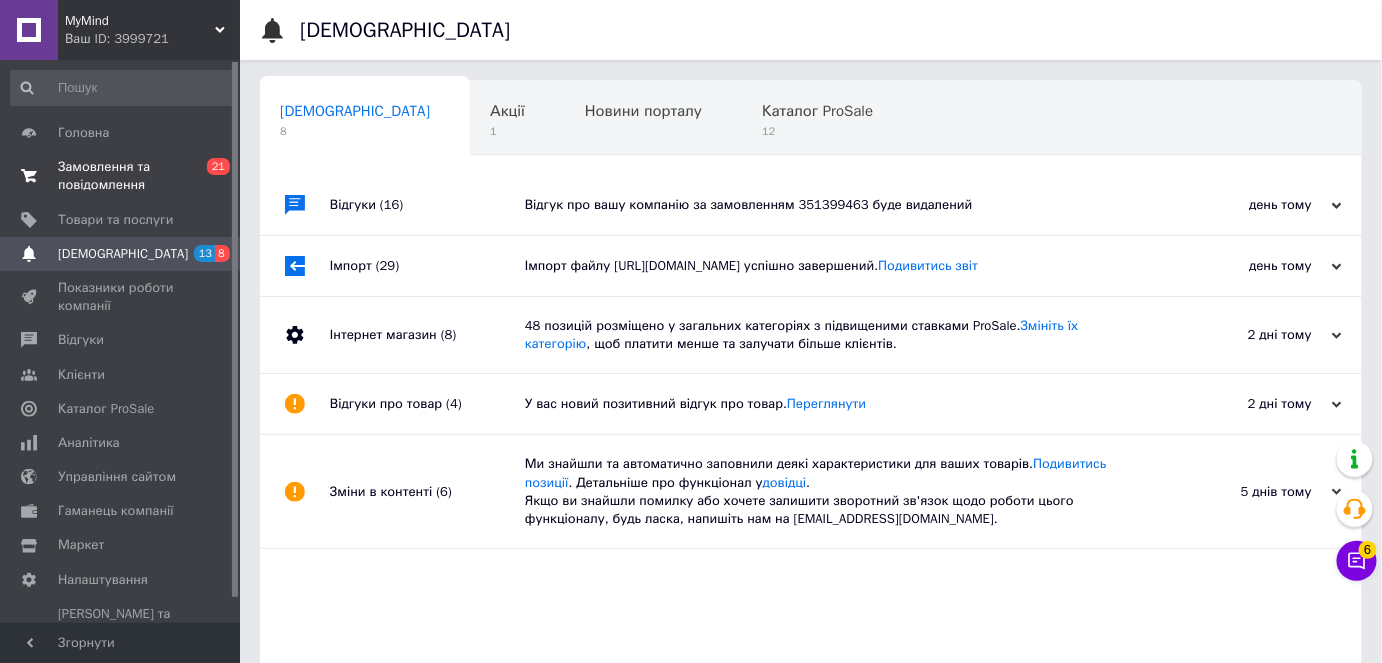 click on "Замовлення та повідомлення 0 21" at bounding box center [123, 176] 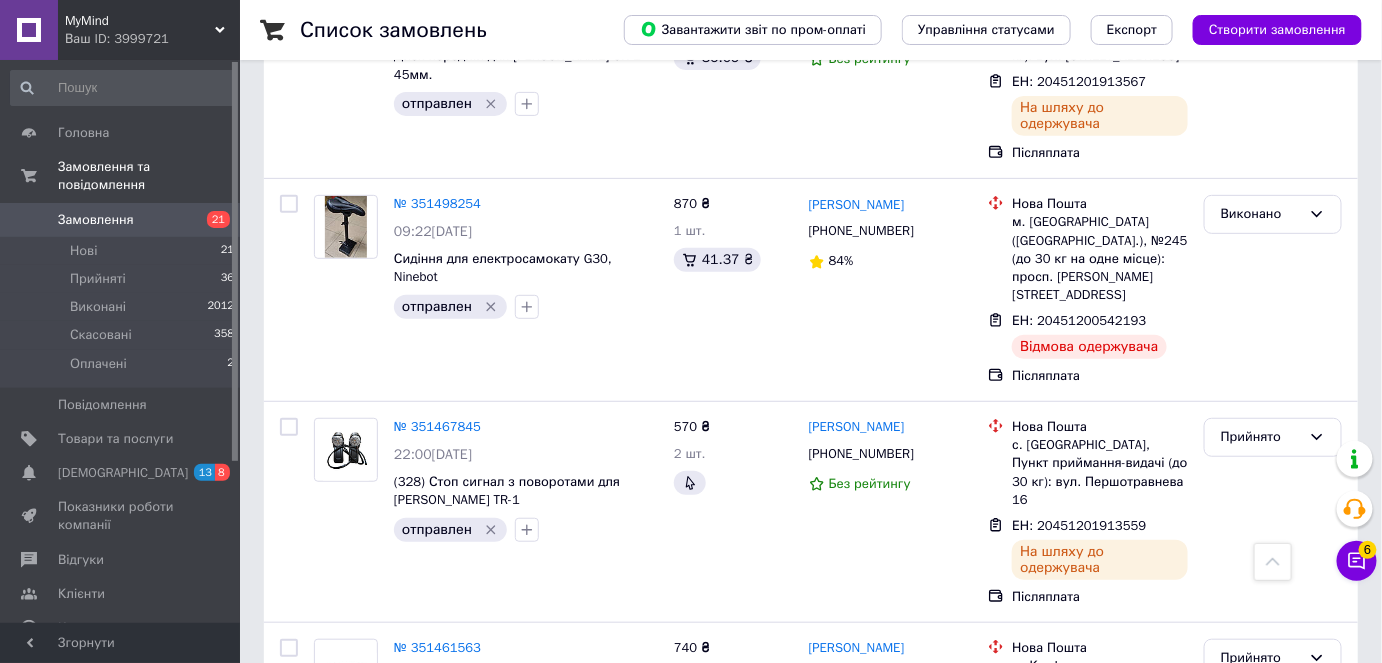scroll, scrollTop: 3000, scrollLeft: 0, axis: vertical 